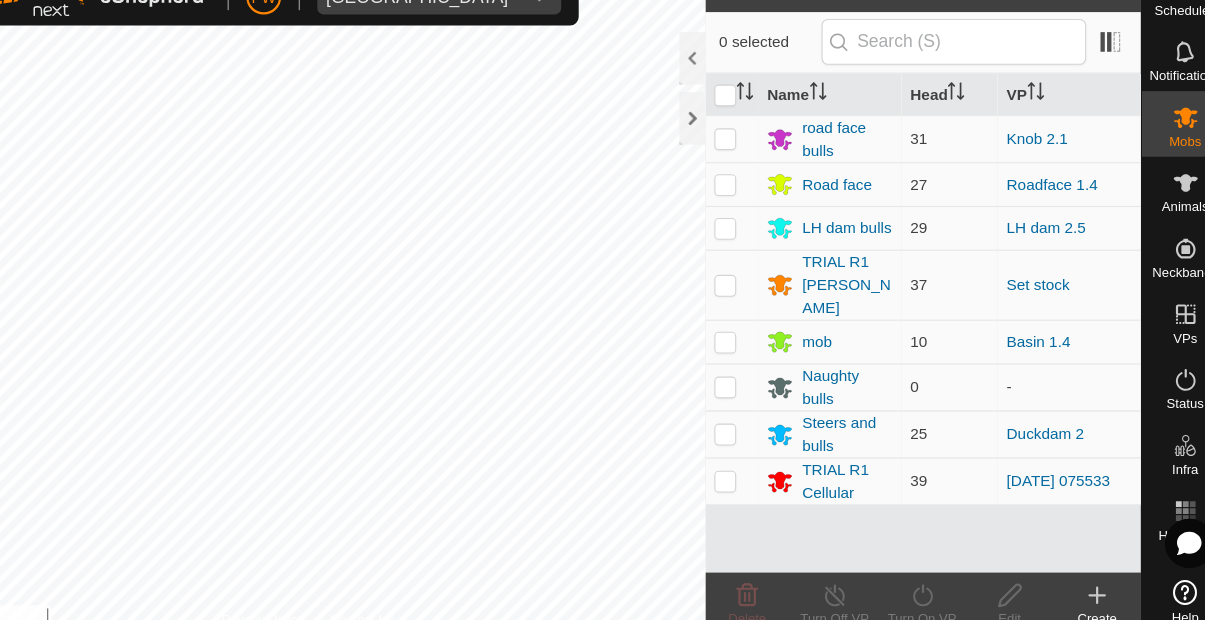 scroll, scrollTop: 0, scrollLeft: 0, axis: both 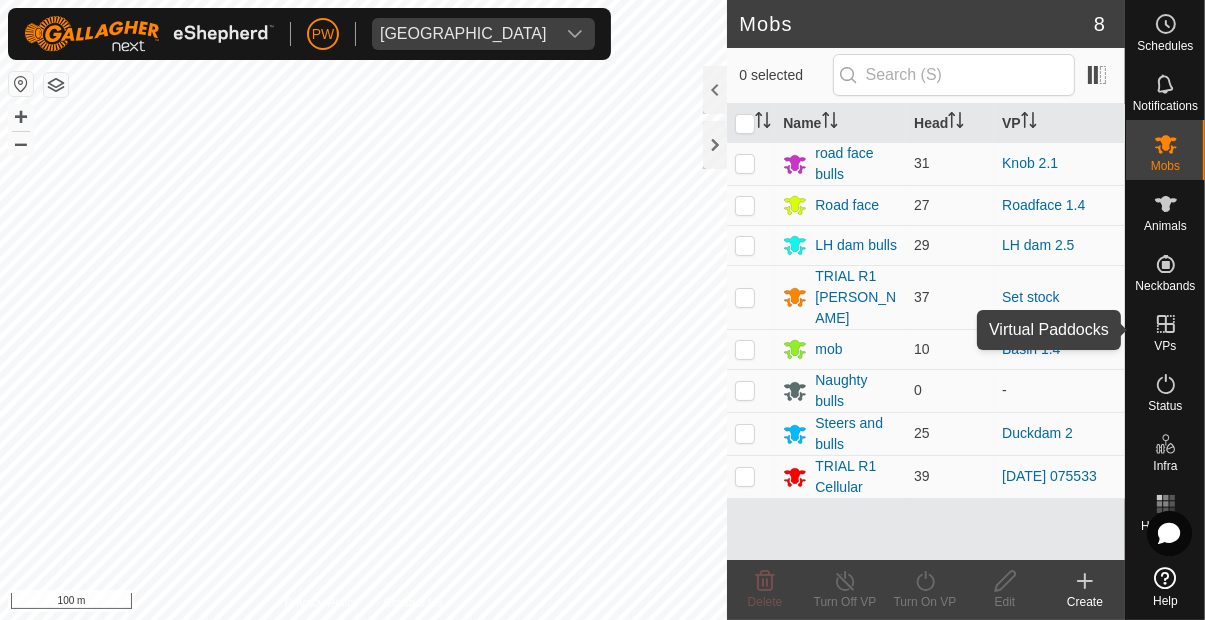 click on "VPs" at bounding box center (1165, 330) 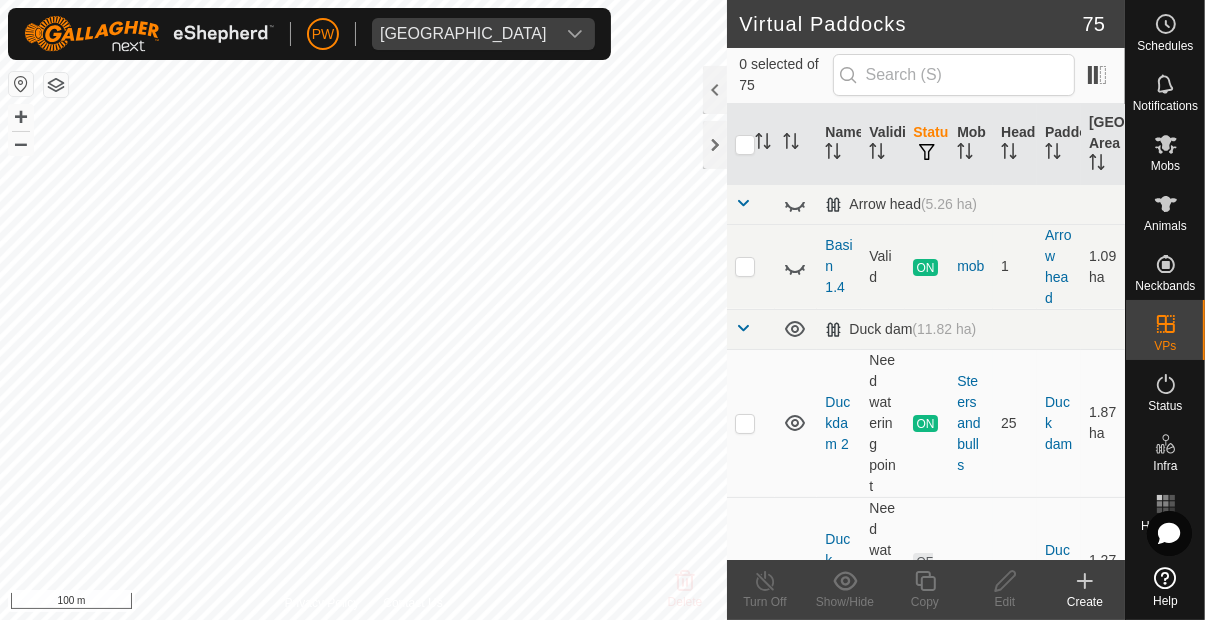 click at bounding box center [745, 424] 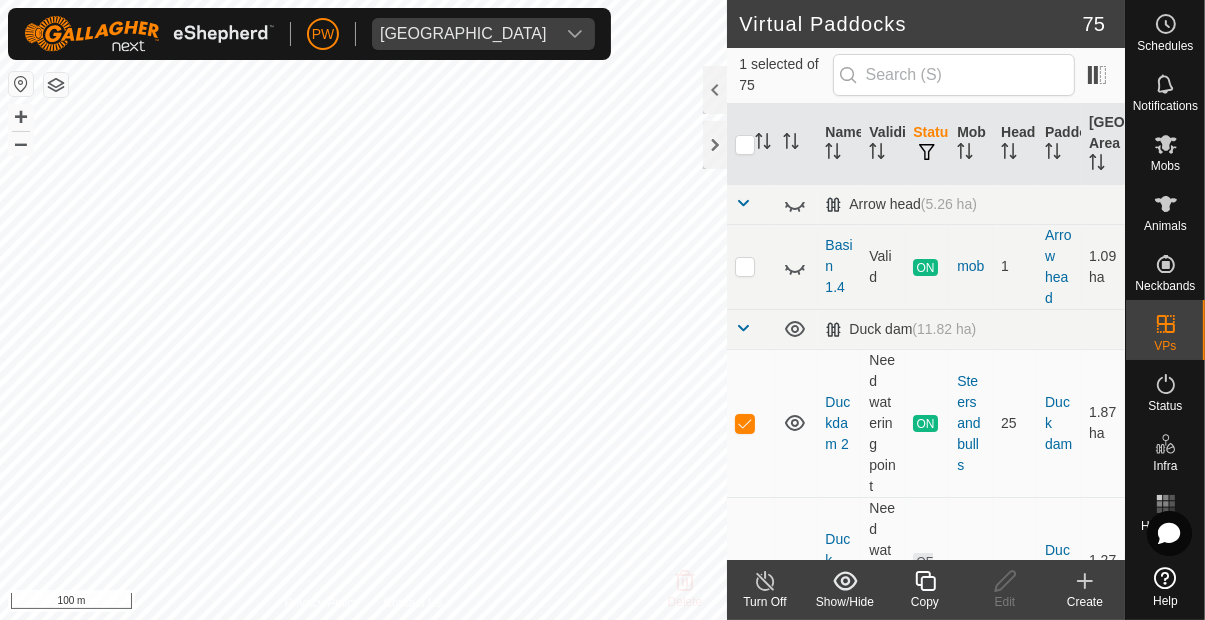 click 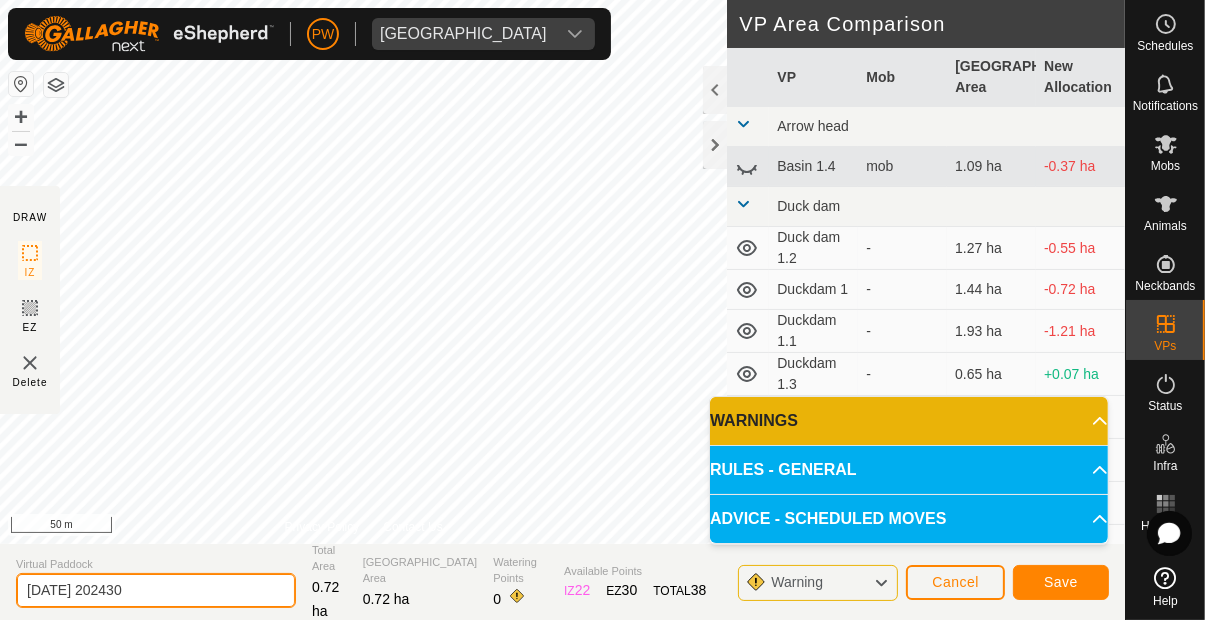 click on "[DATE] 202430" 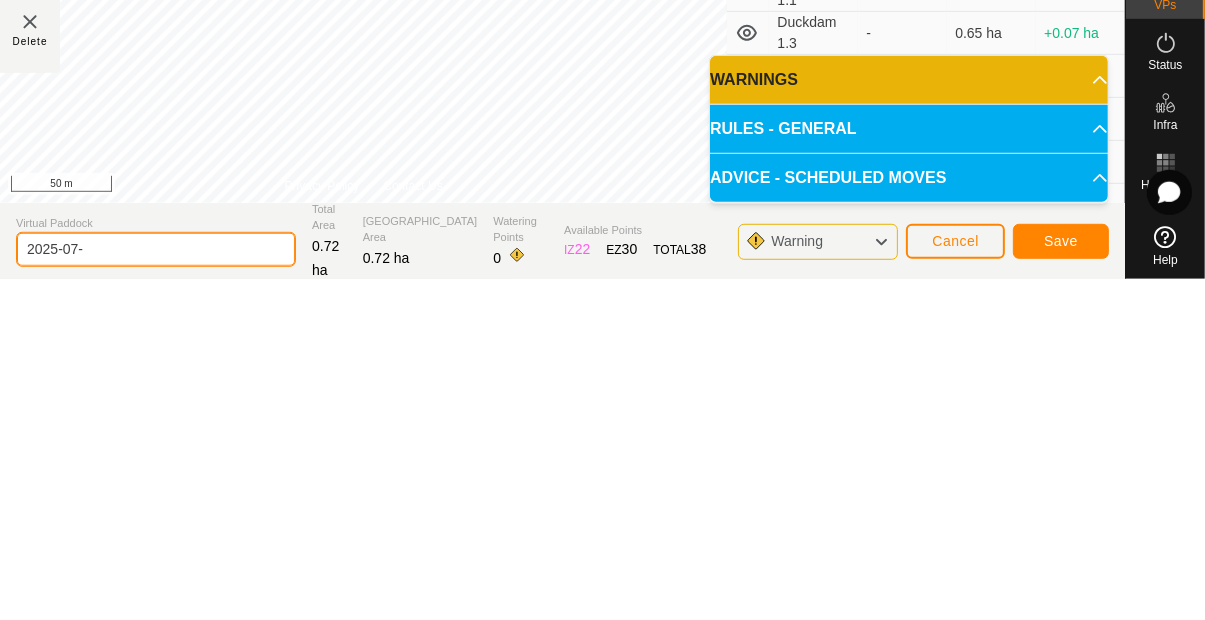 type on "2025-07" 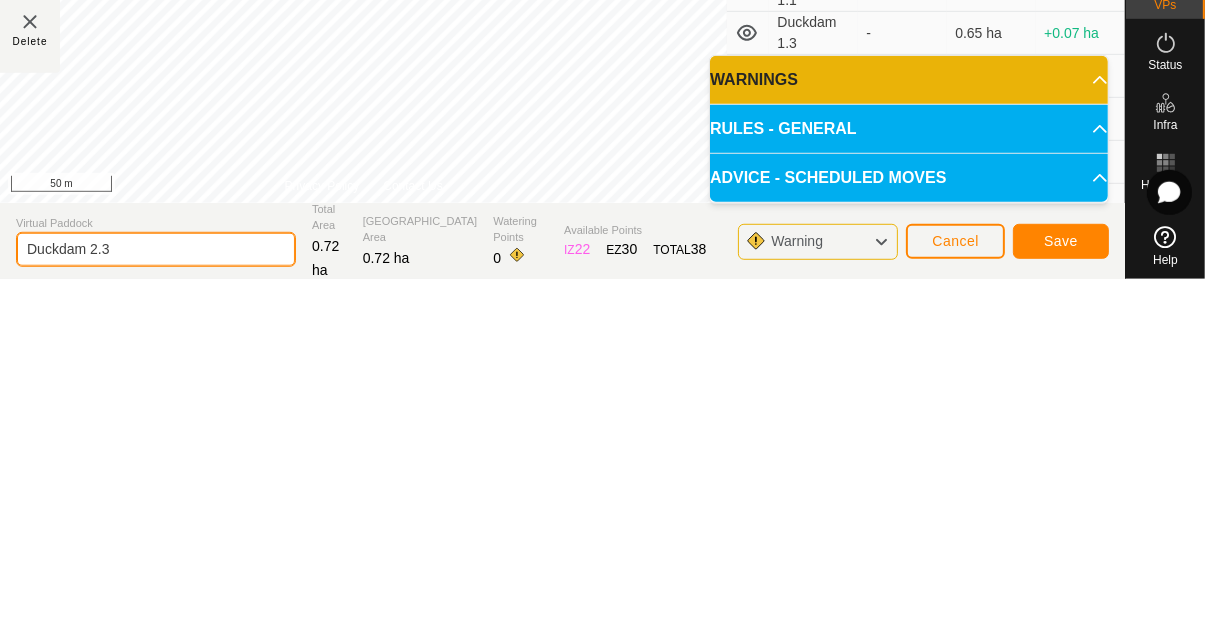 type on "Duckdam 2.3" 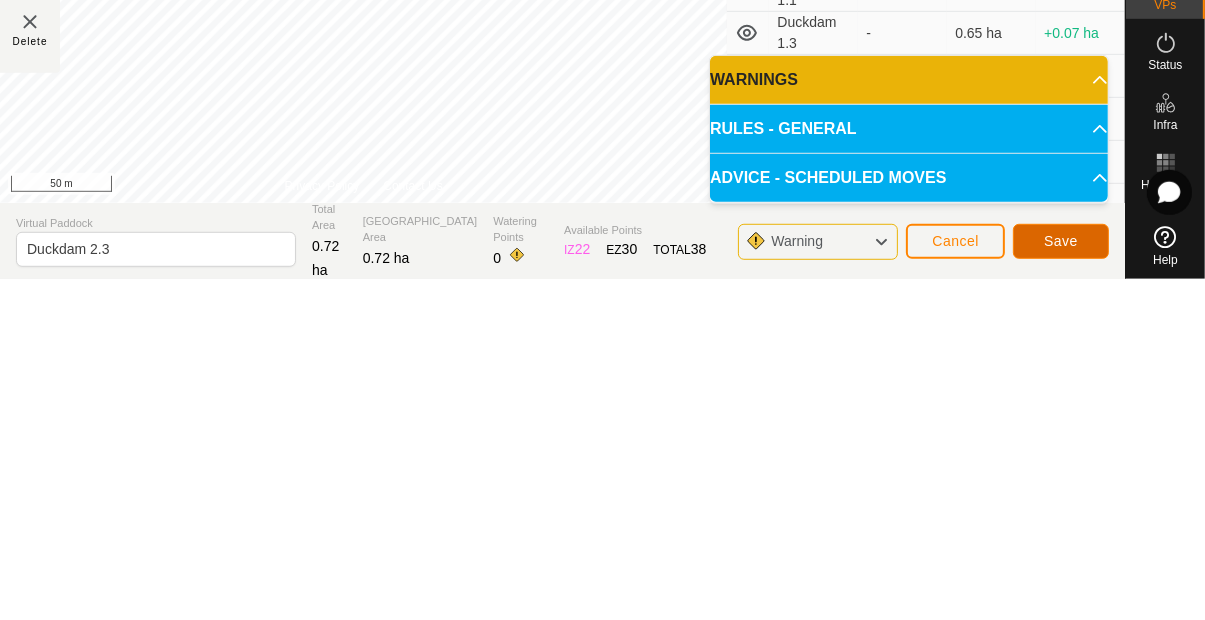 click on "Save" 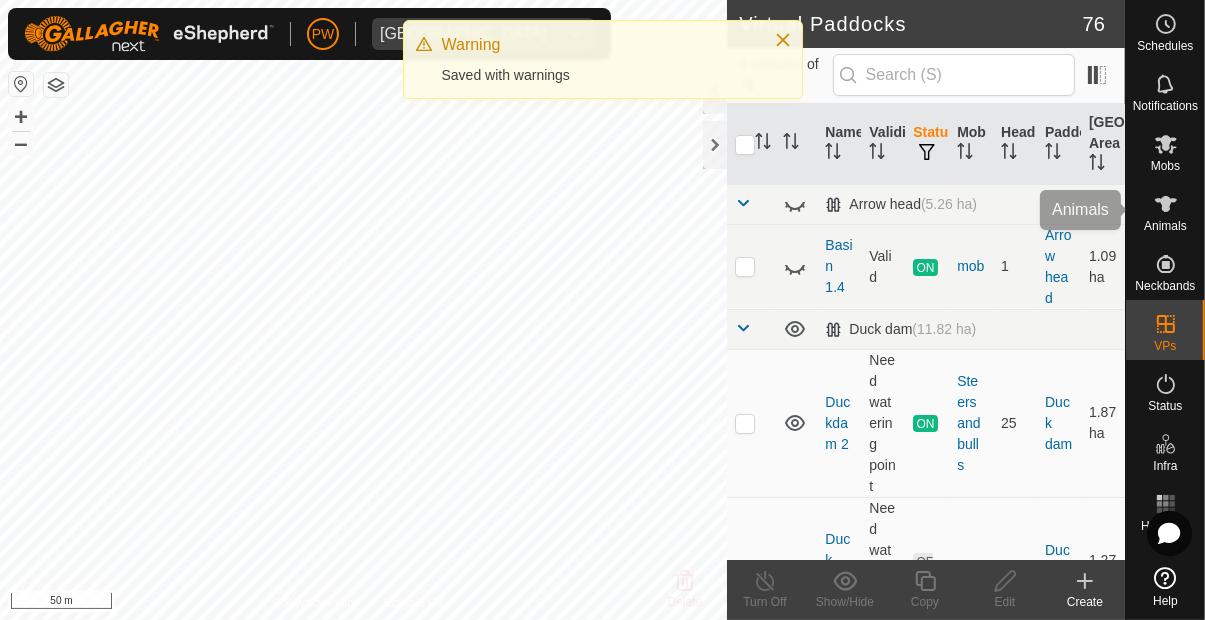 click on "Mobs" at bounding box center (1165, 166) 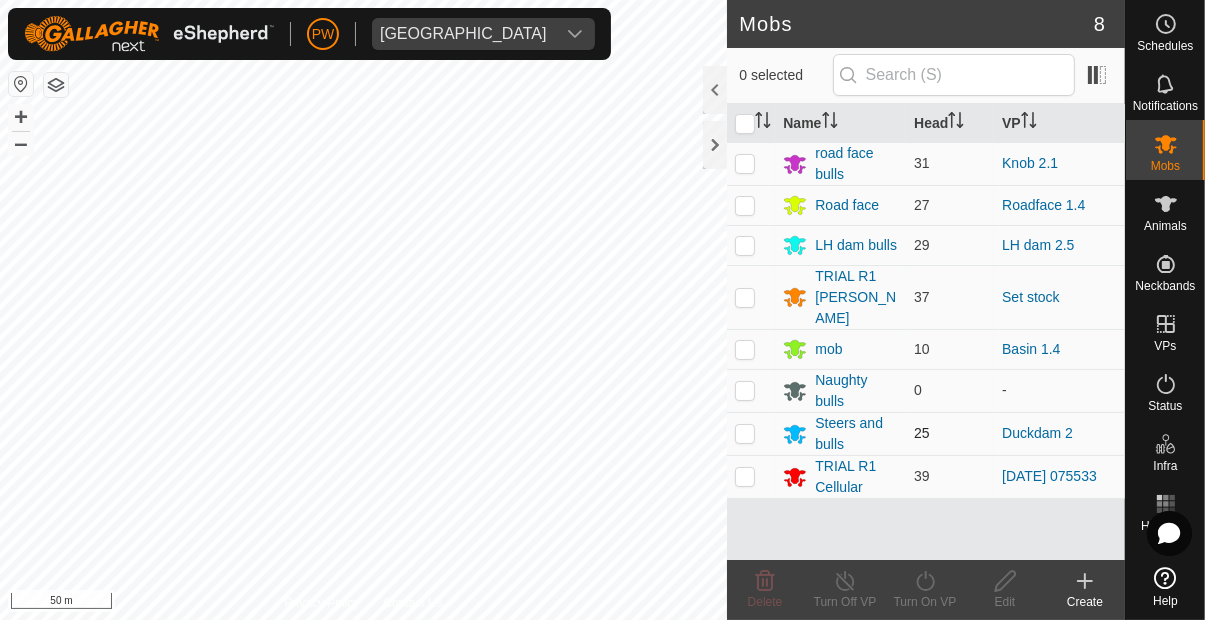 click at bounding box center [745, 433] 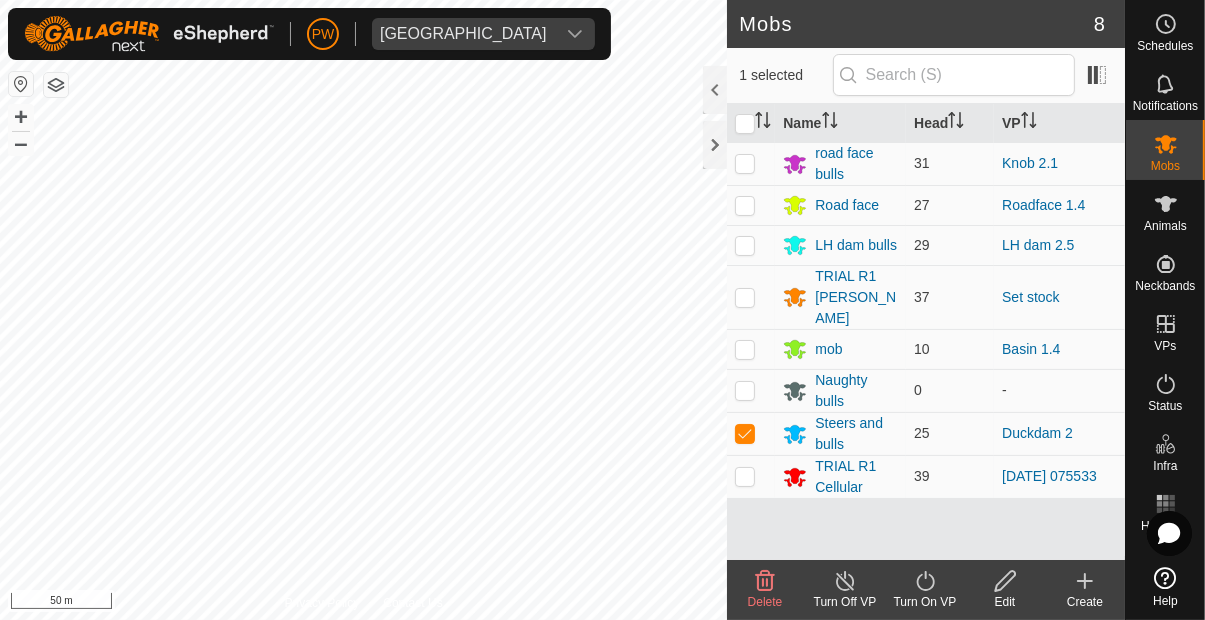 click 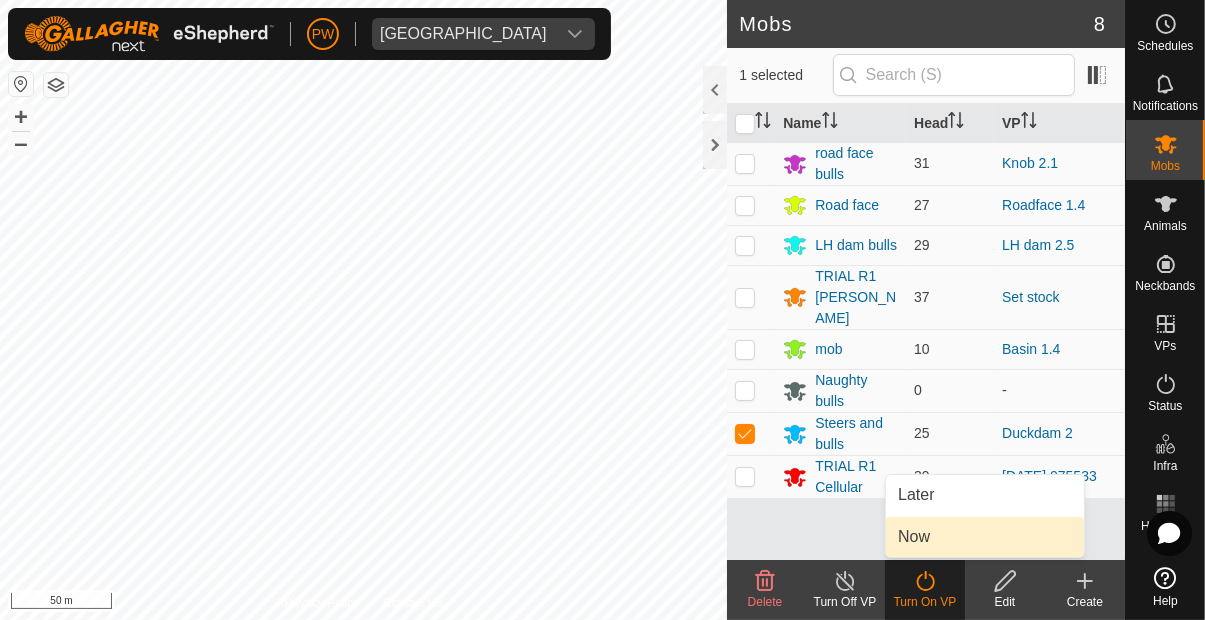 click on "Now" at bounding box center [985, 537] 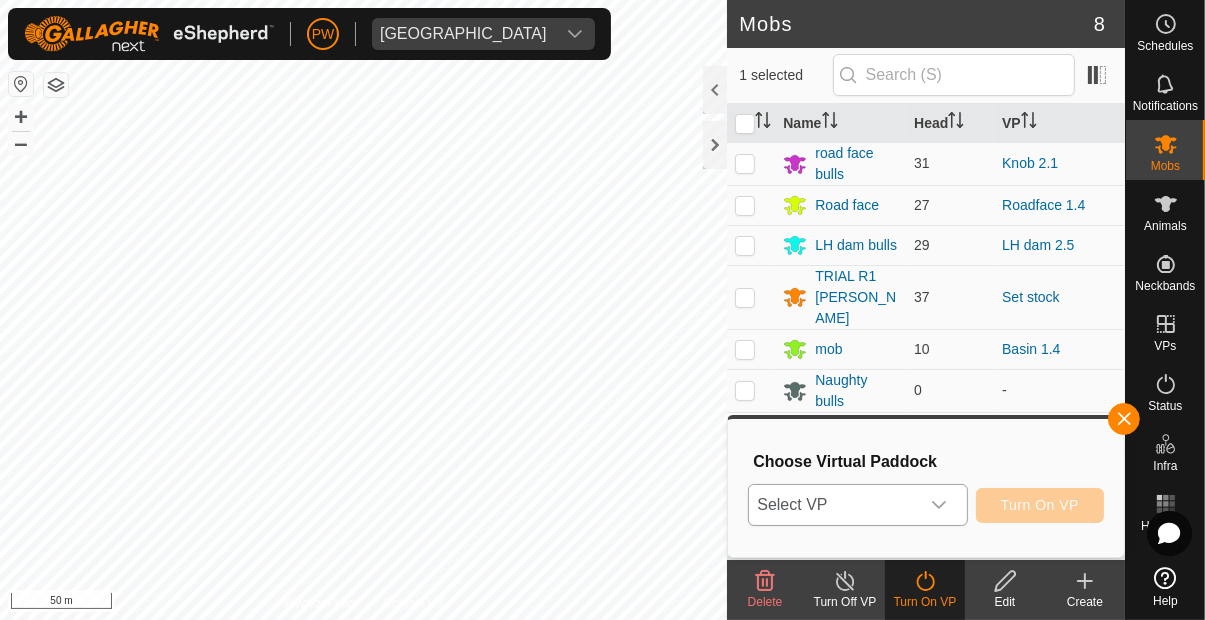 click 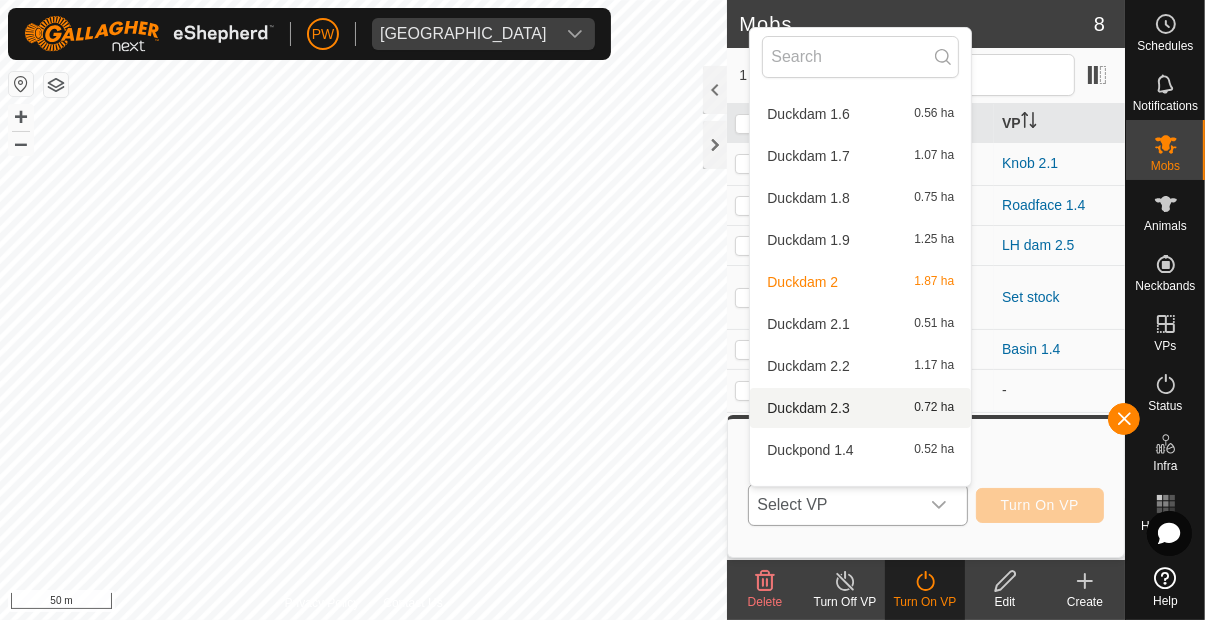 scroll, scrollTop: 379, scrollLeft: 0, axis: vertical 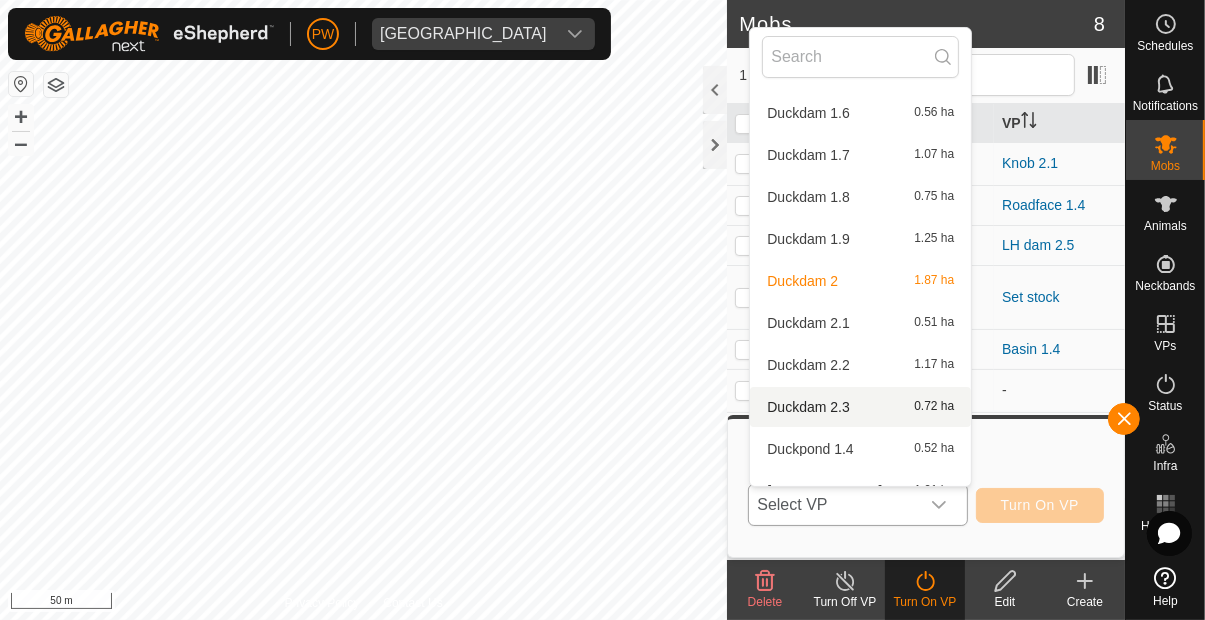 click on "Duckdam 2.3  0.72 ha" at bounding box center [860, 407] 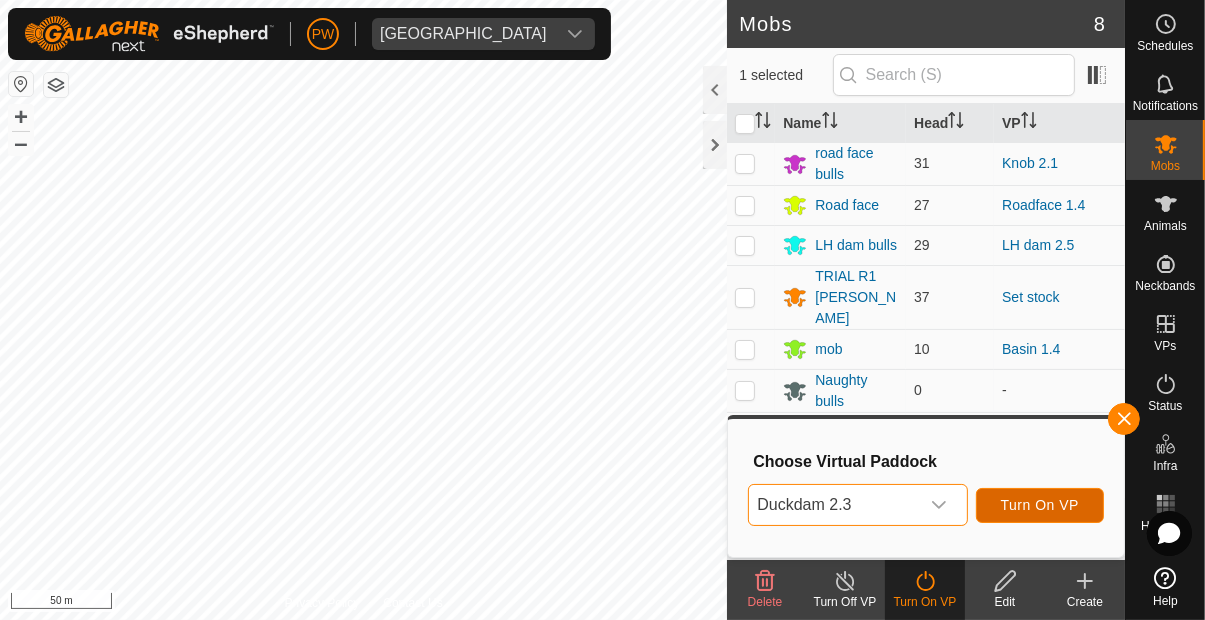 click on "Turn On VP" at bounding box center (1040, 505) 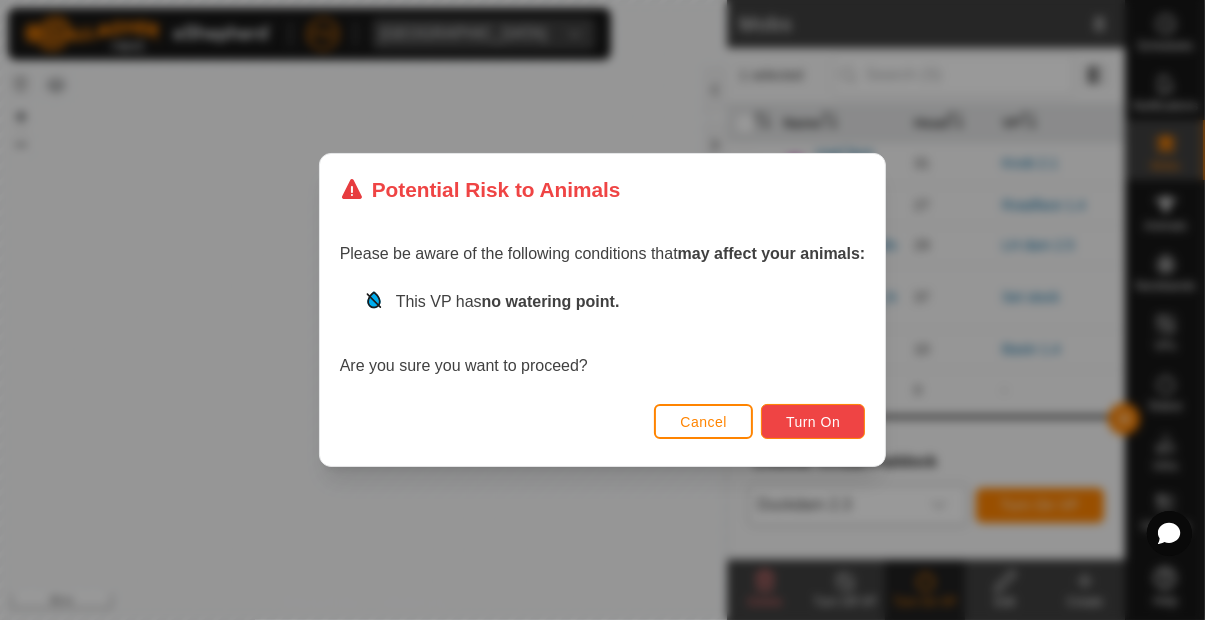 click on "Turn On" at bounding box center (813, 422) 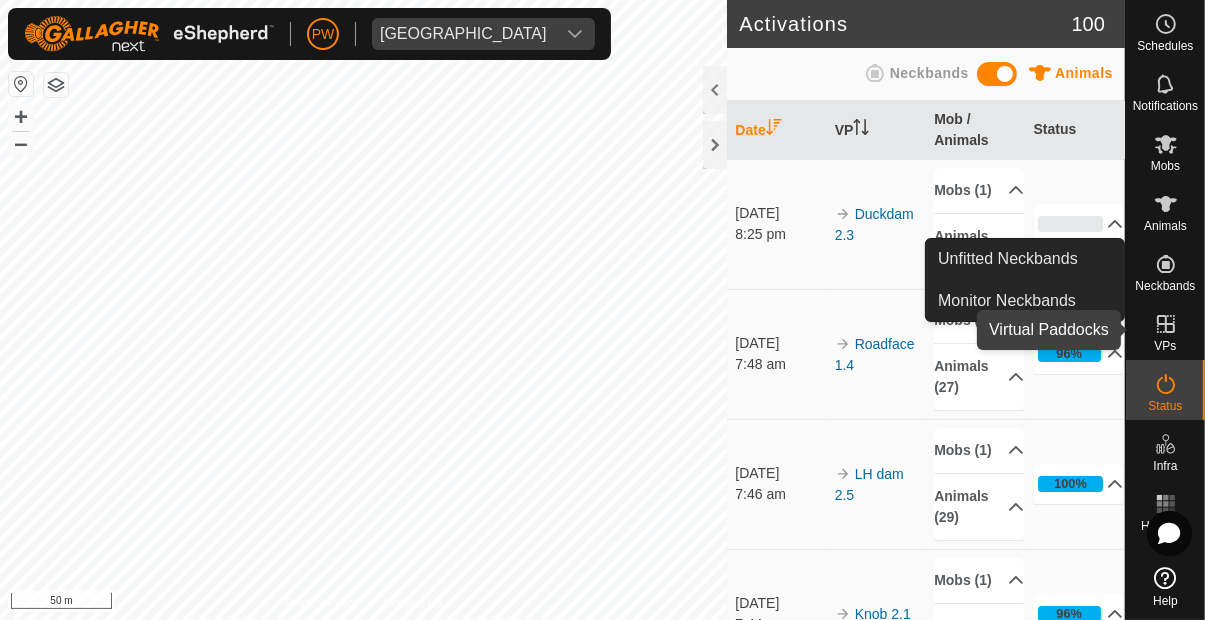 click on "VPs" at bounding box center (1165, 346) 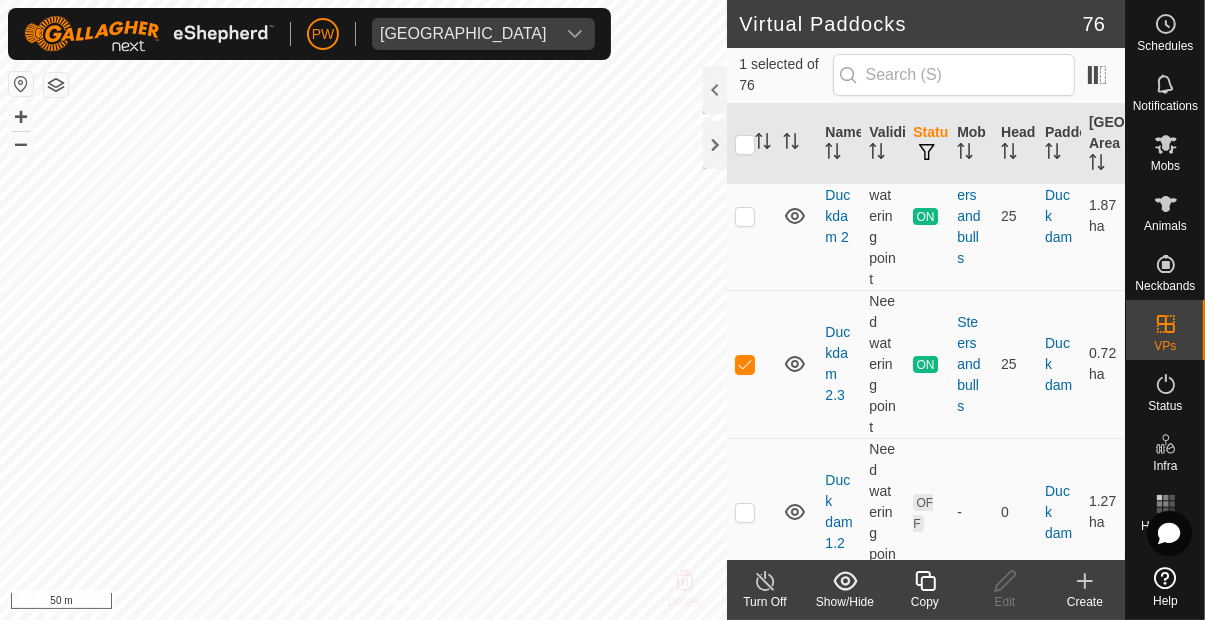 scroll, scrollTop: 209, scrollLeft: 0, axis: vertical 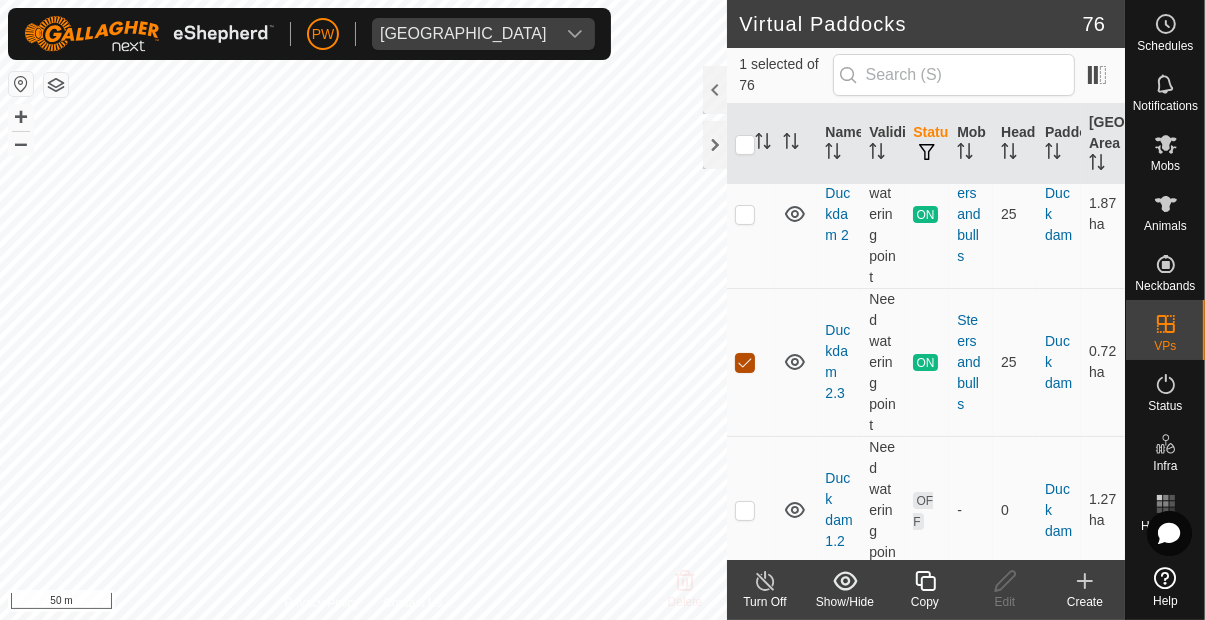 click at bounding box center [745, 363] 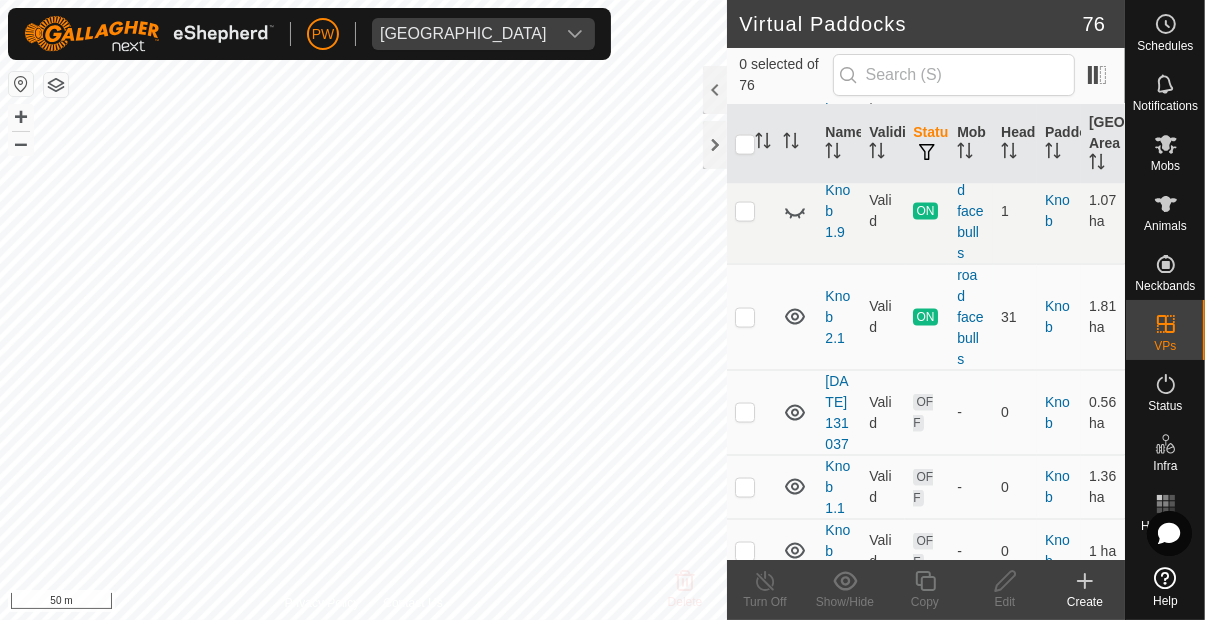 scroll, scrollTop: 2787, scrollLeft: 0, axis: vertical 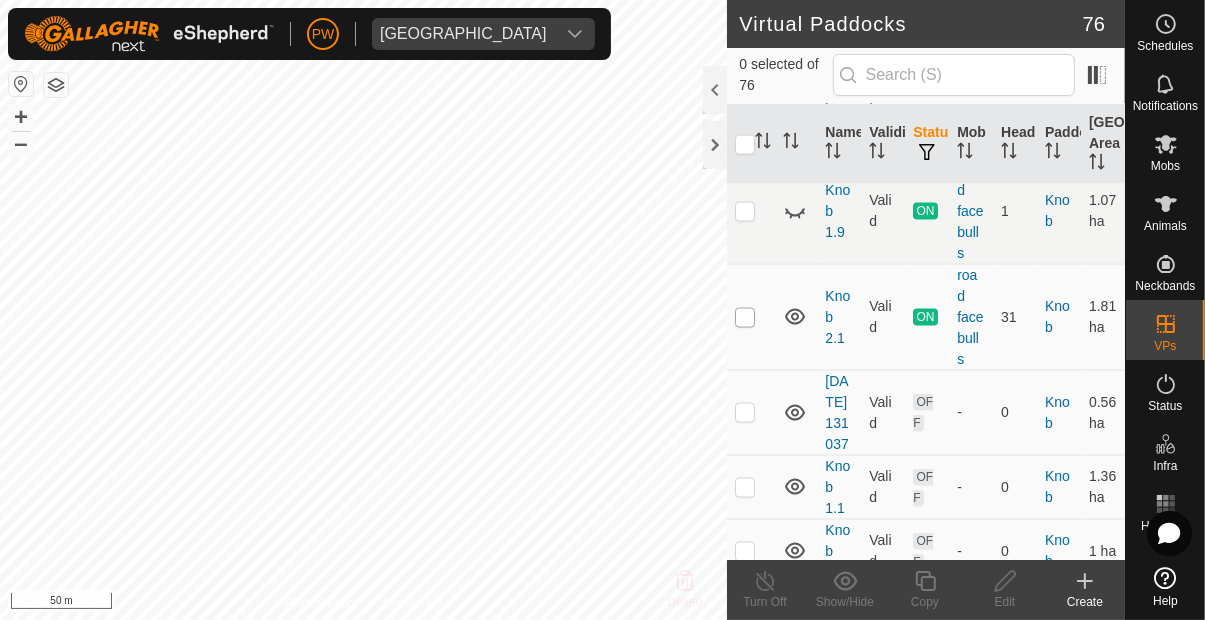 click at bounding box center [745, 318] 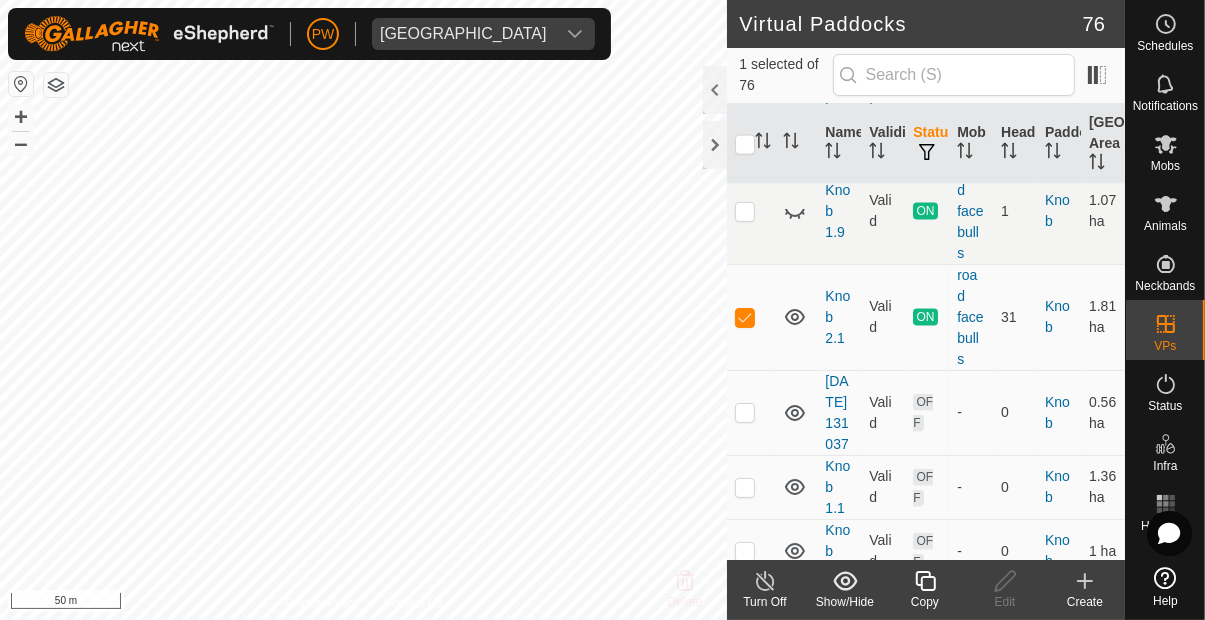 click 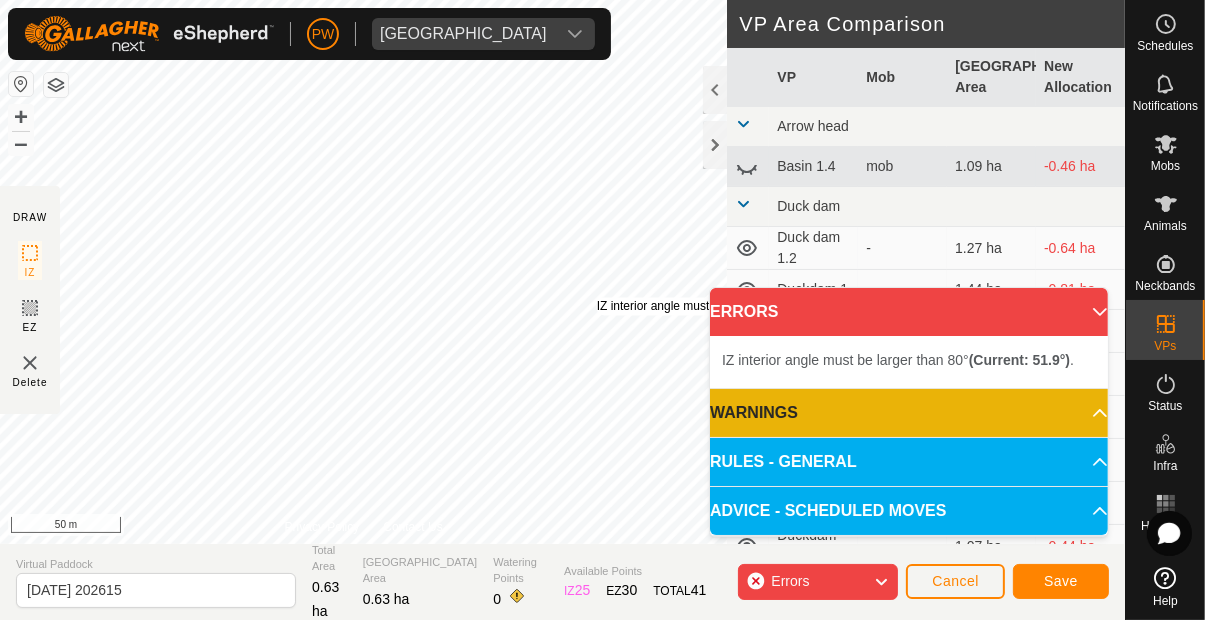click on "IZ interior angle must be larger than 80°  (Current: 51.9°) ." at bounding box center (748, 307) 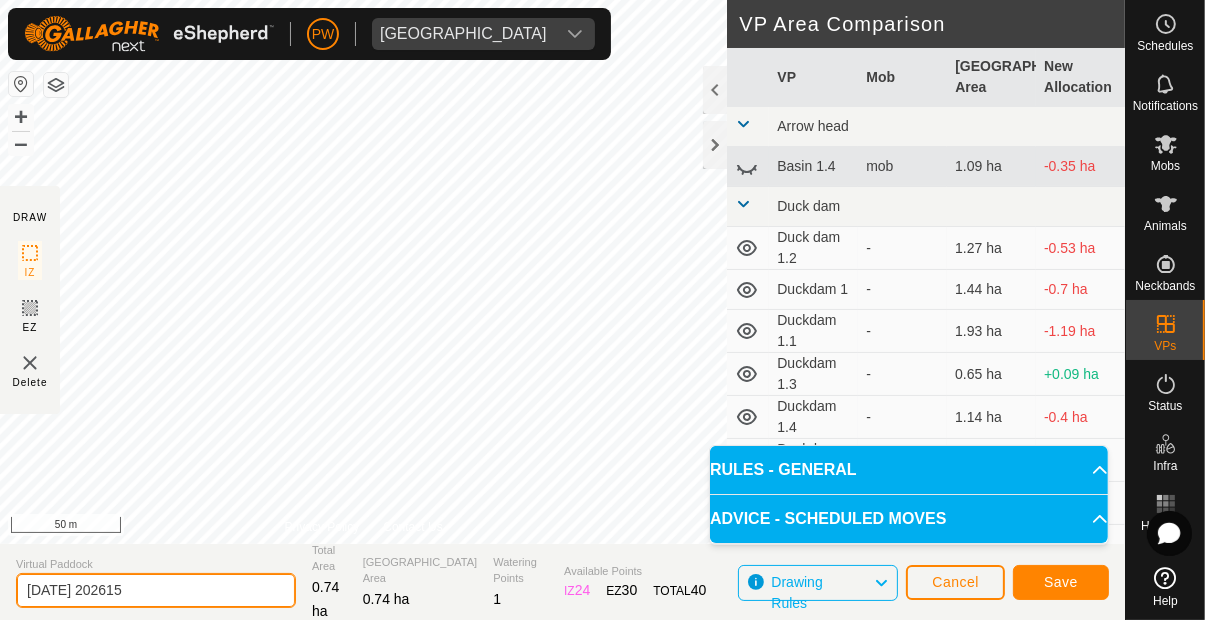 click on "[DATE] 202615" 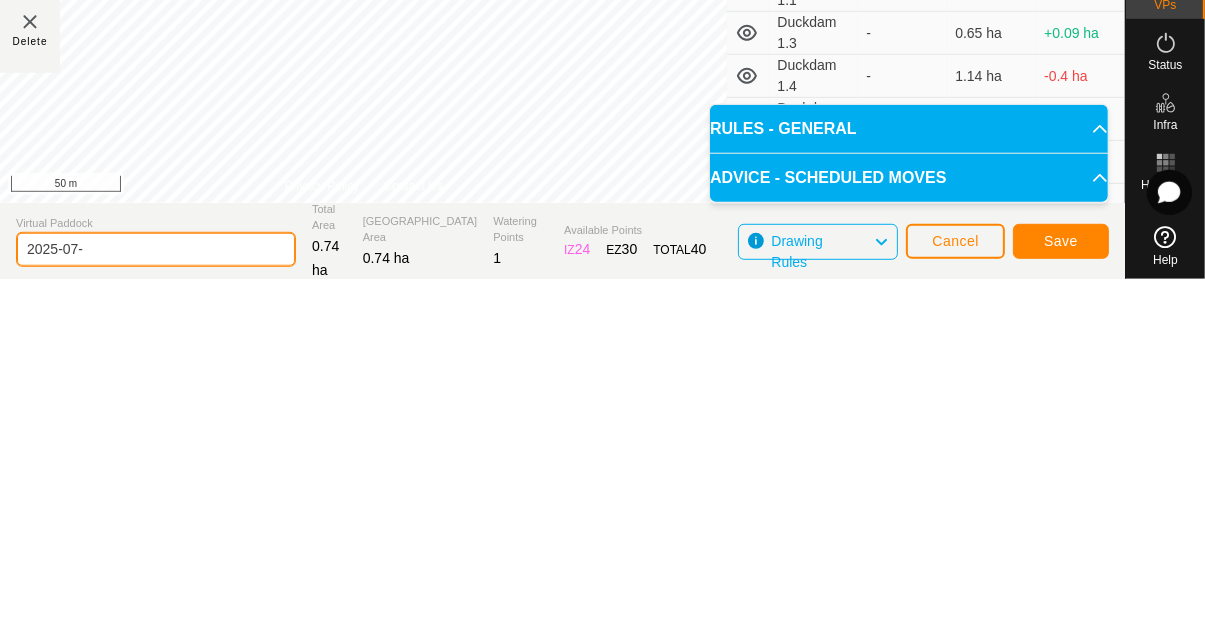 type on "2025-07" 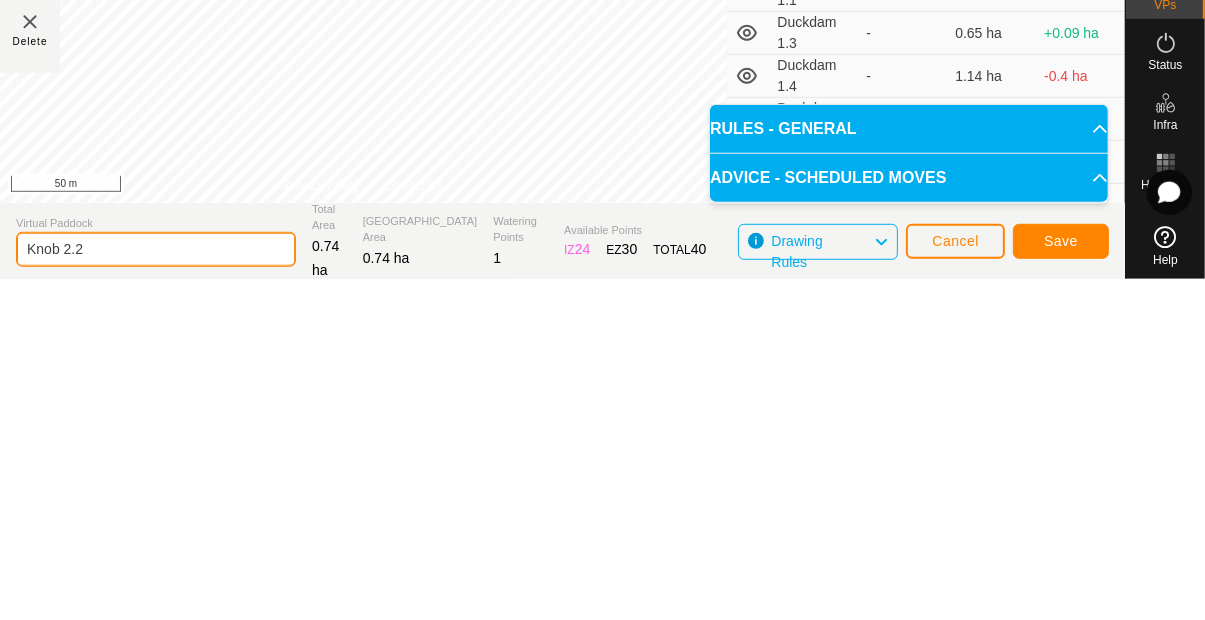 type on "Knob 2.2" 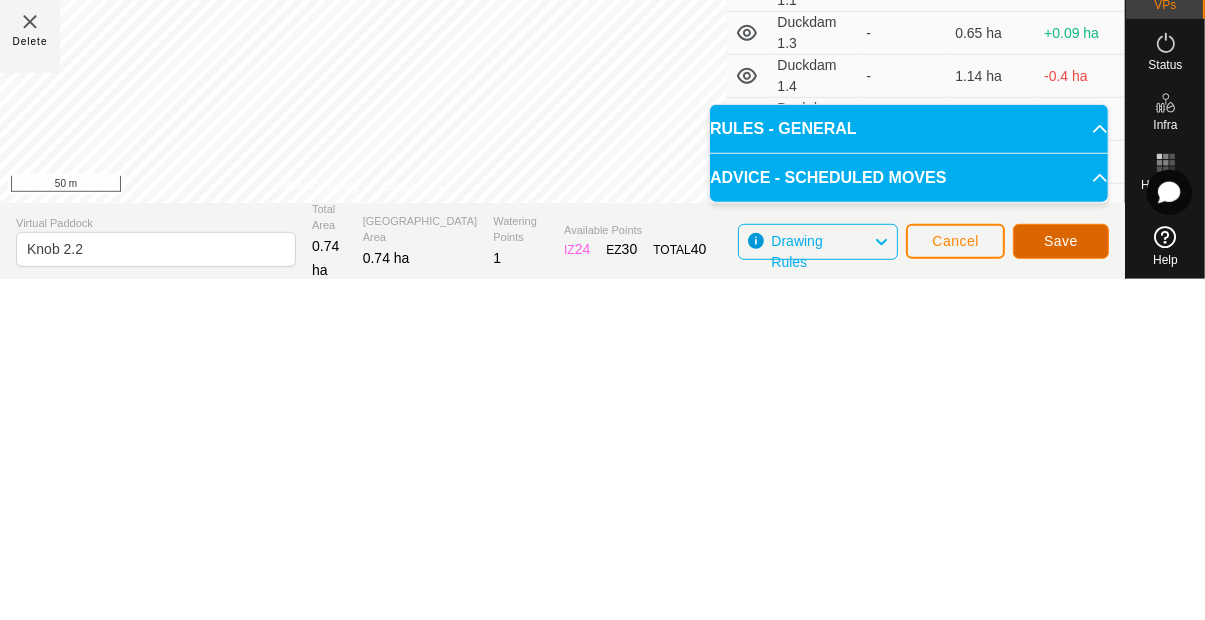 click on "Save" 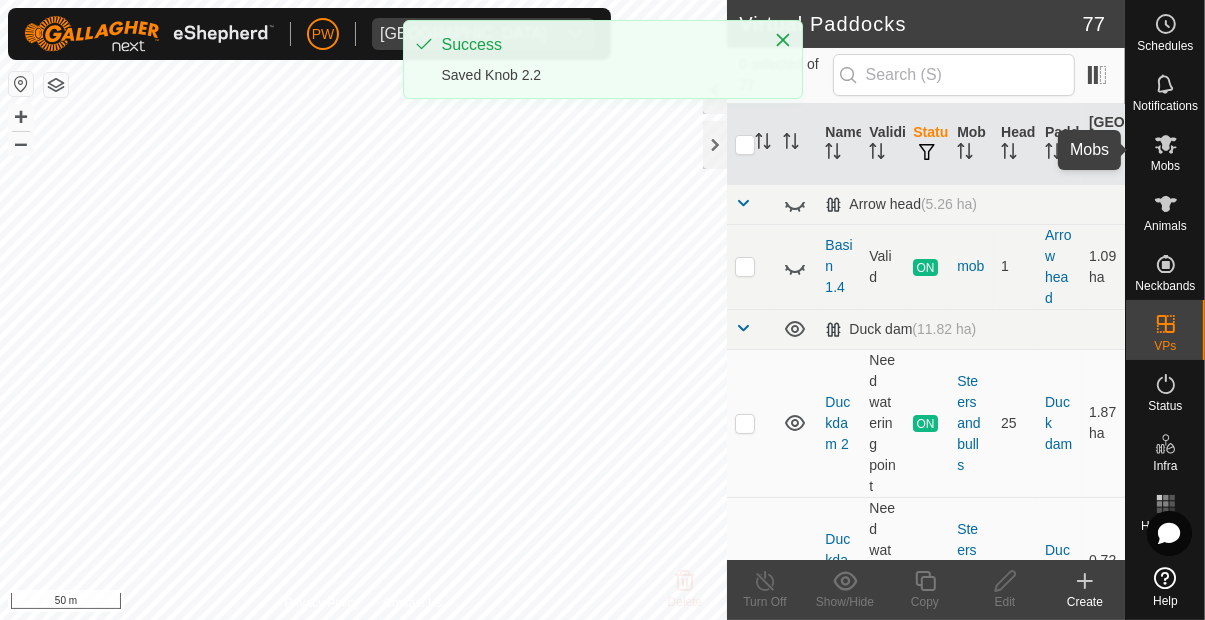 click at bounding box center (1166, 144) 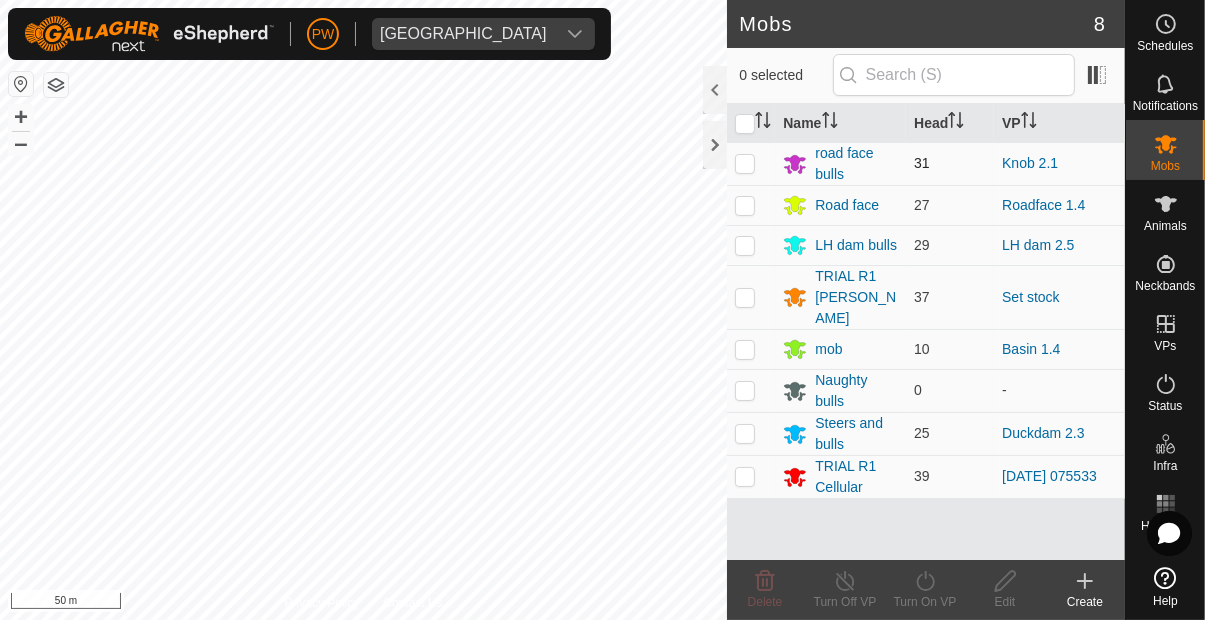 click at bounding box center [745, 163] 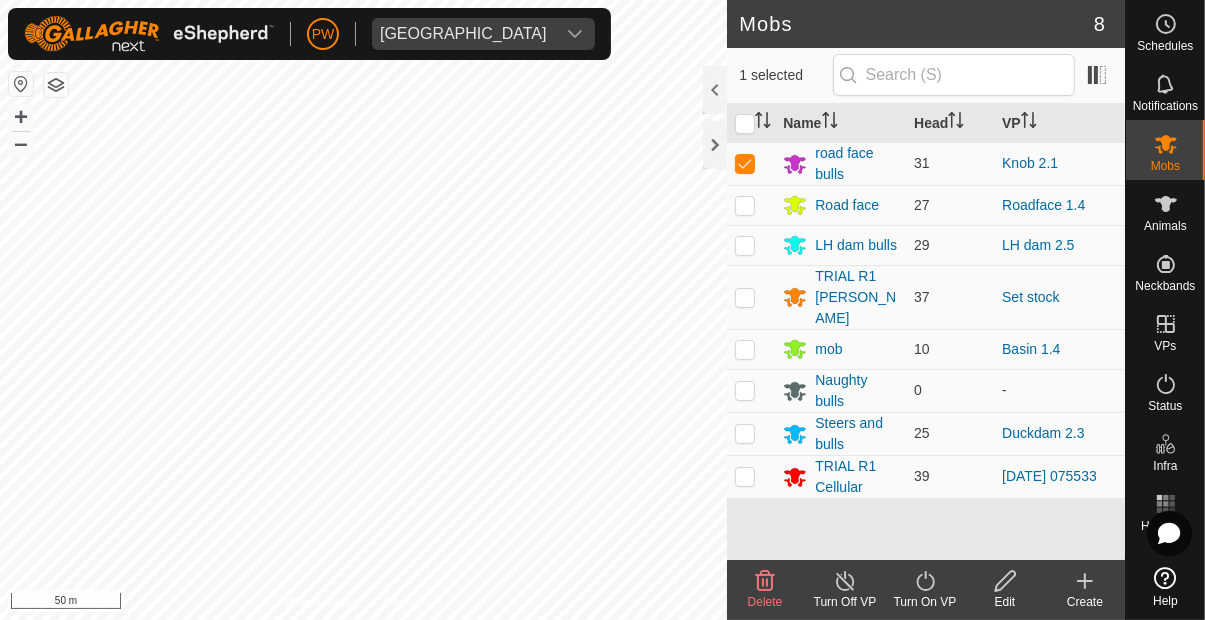 click on "Turn On VP" 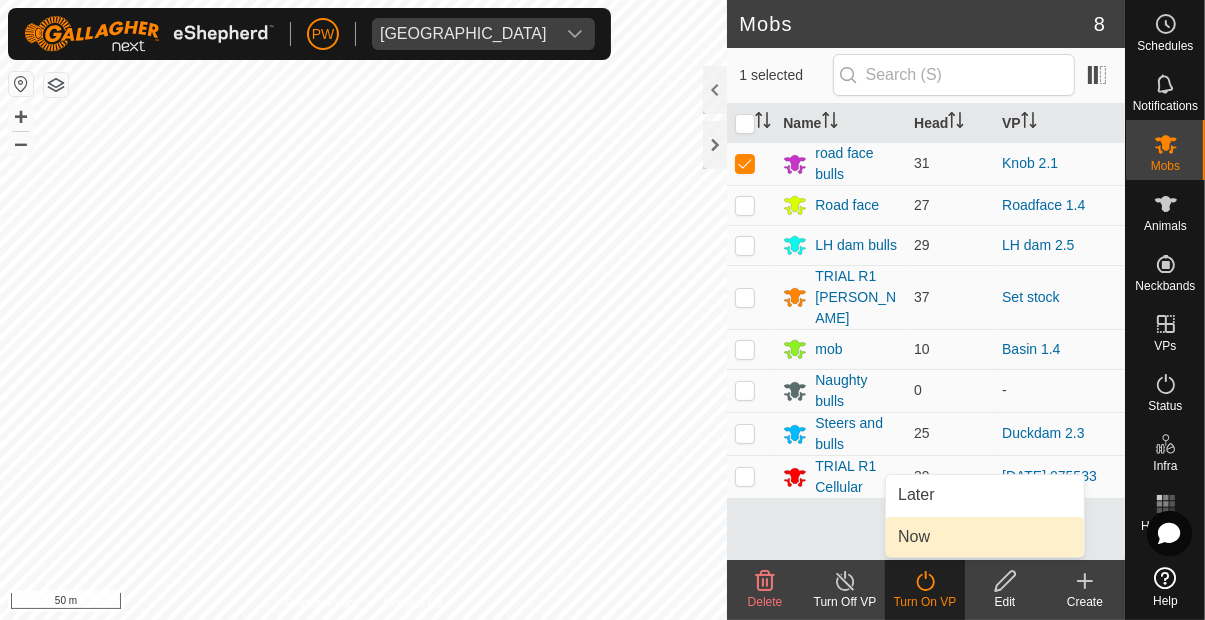 click on "Now" at bounding box center [985, 537] 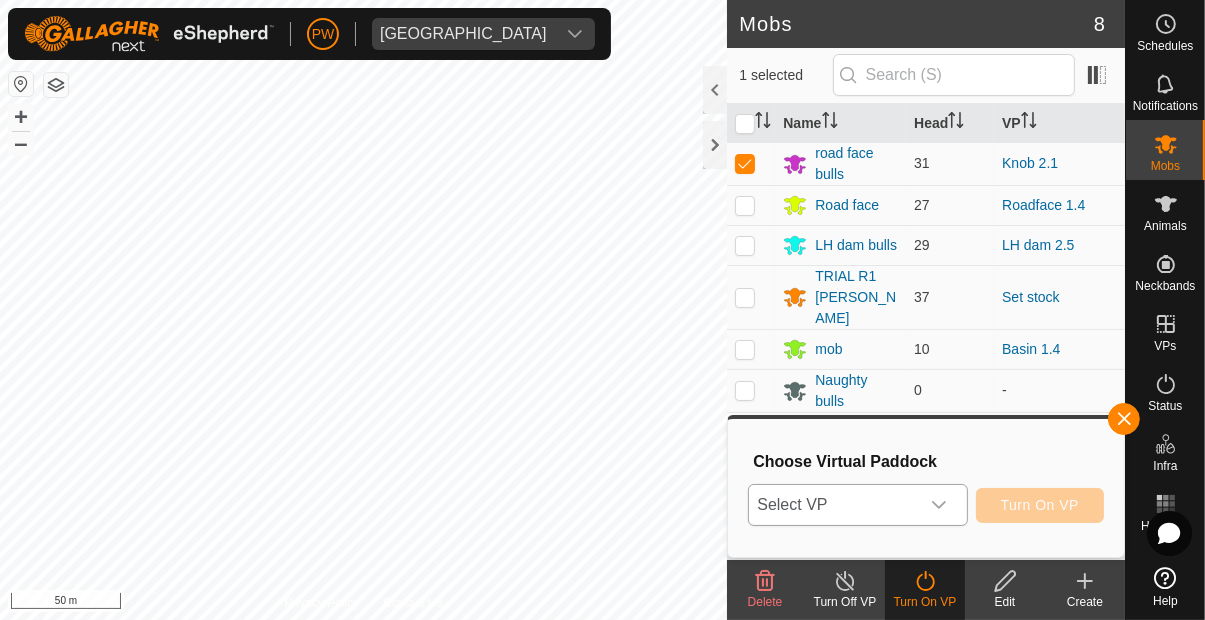click 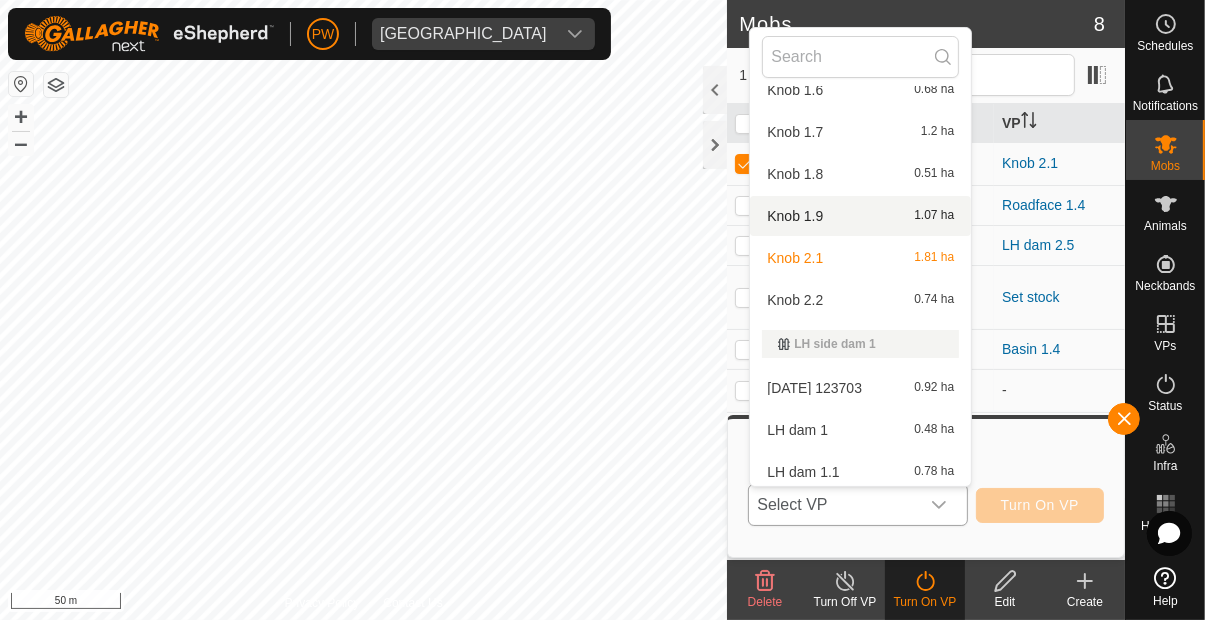 scroll, scrollTop: 1208, scrollLeft: 0, axis: vertical 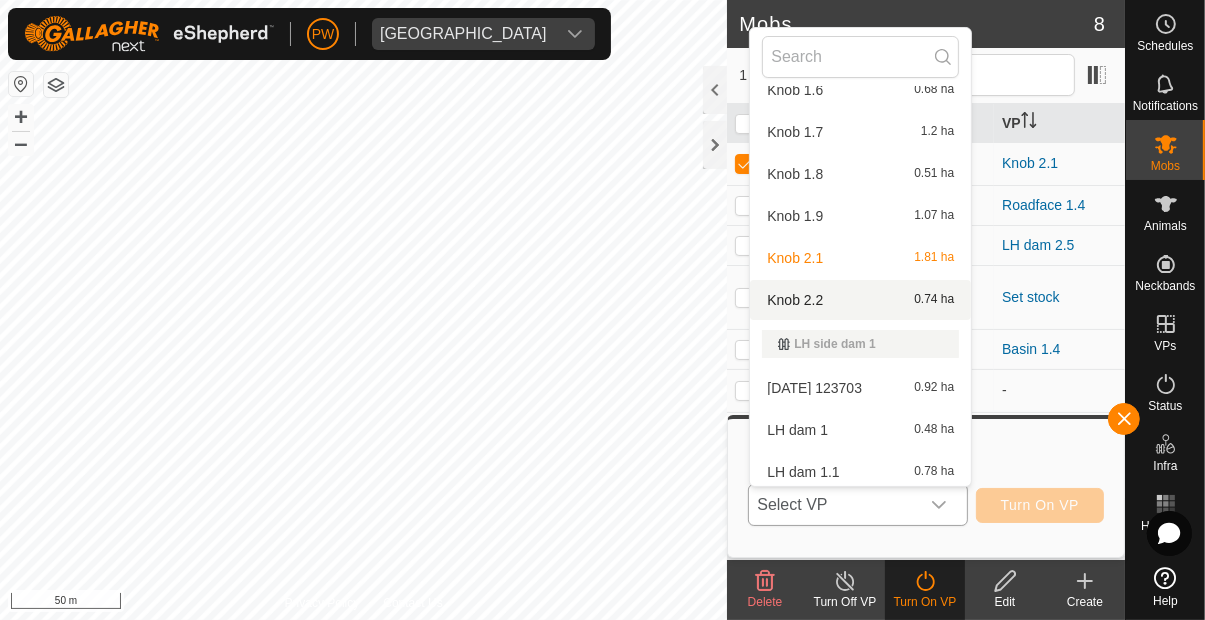 click on "Knob 2.2  0.74 ha" at bounding box center (860, 300) 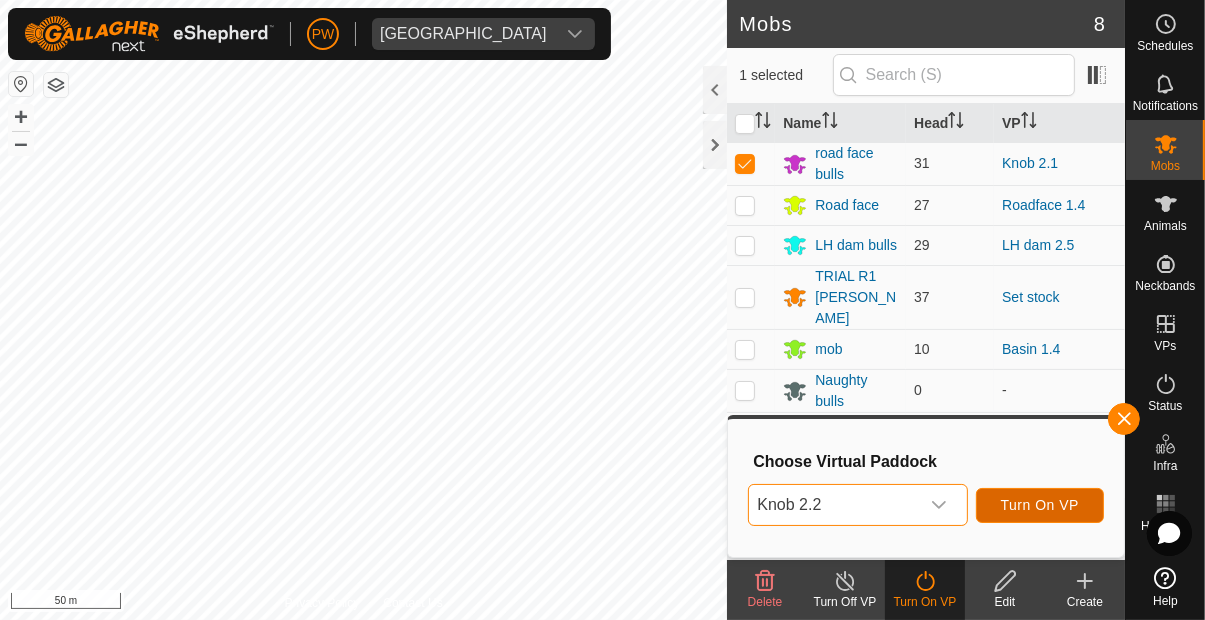 click on "Turn On VP" at bounding box center (1040, 505) 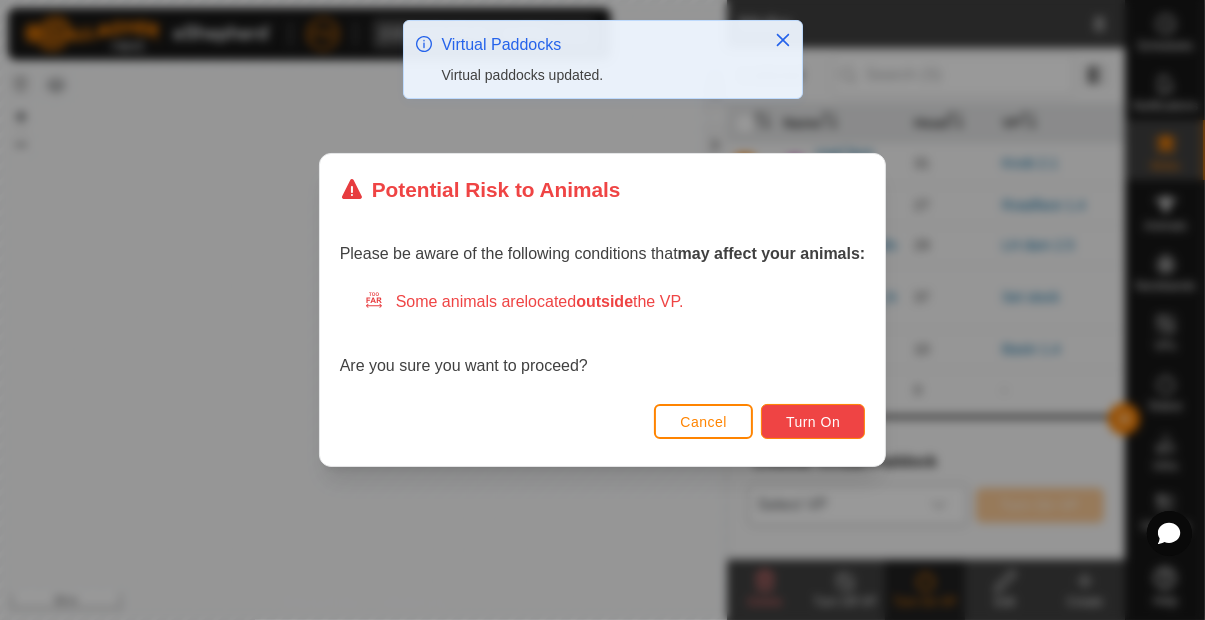 click on "Turn On" at bounding box center (813, 422) 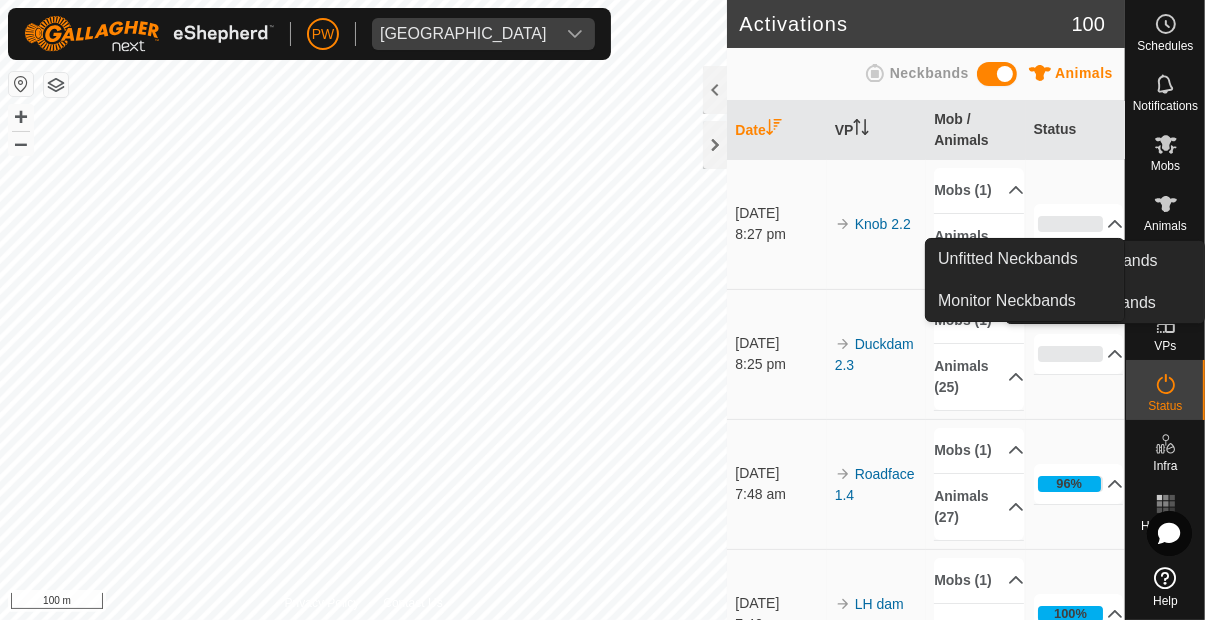 click 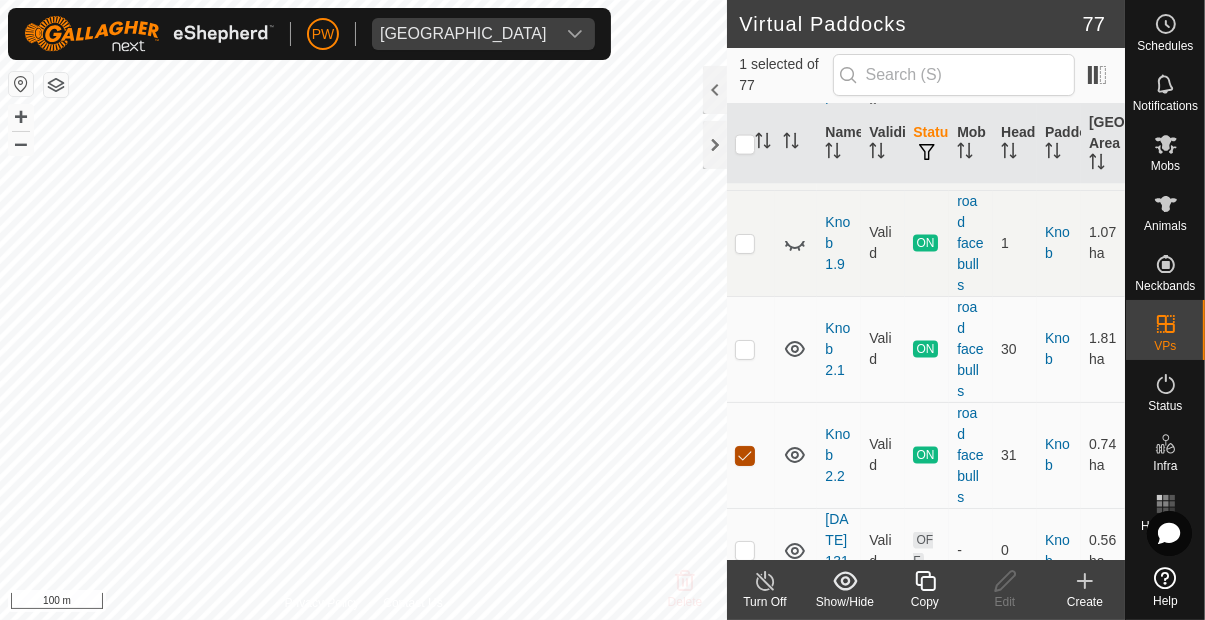 scroll, scrollTop: 2757, scrollLeft: 0, axis: vertical 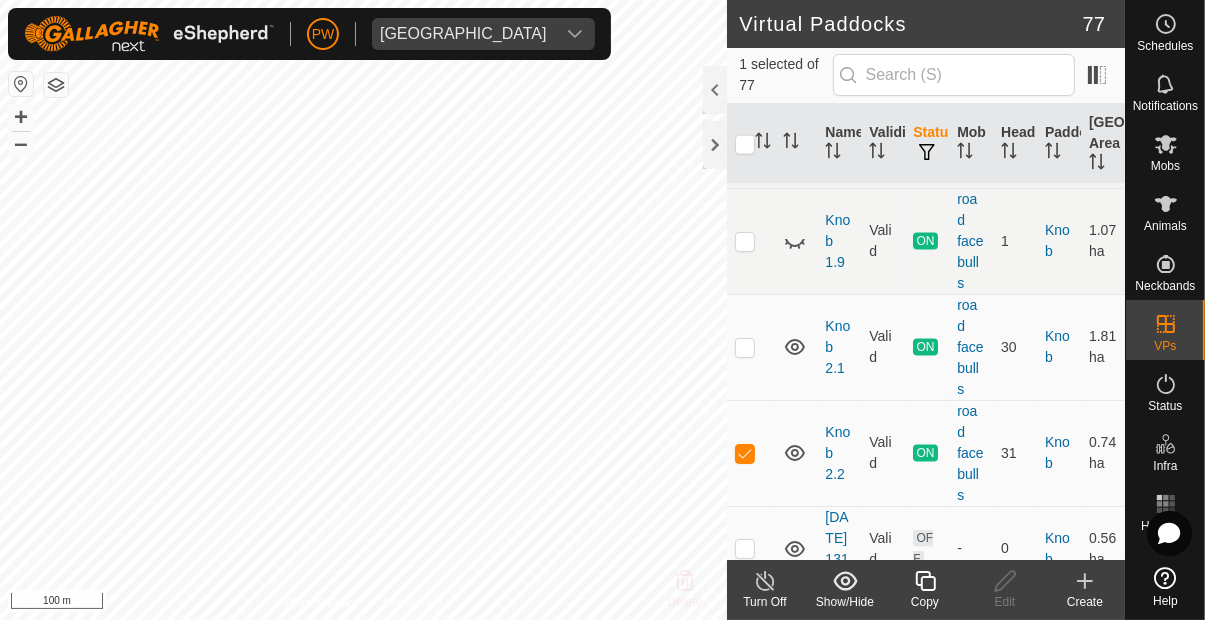 click at bounding box center (745, 454) 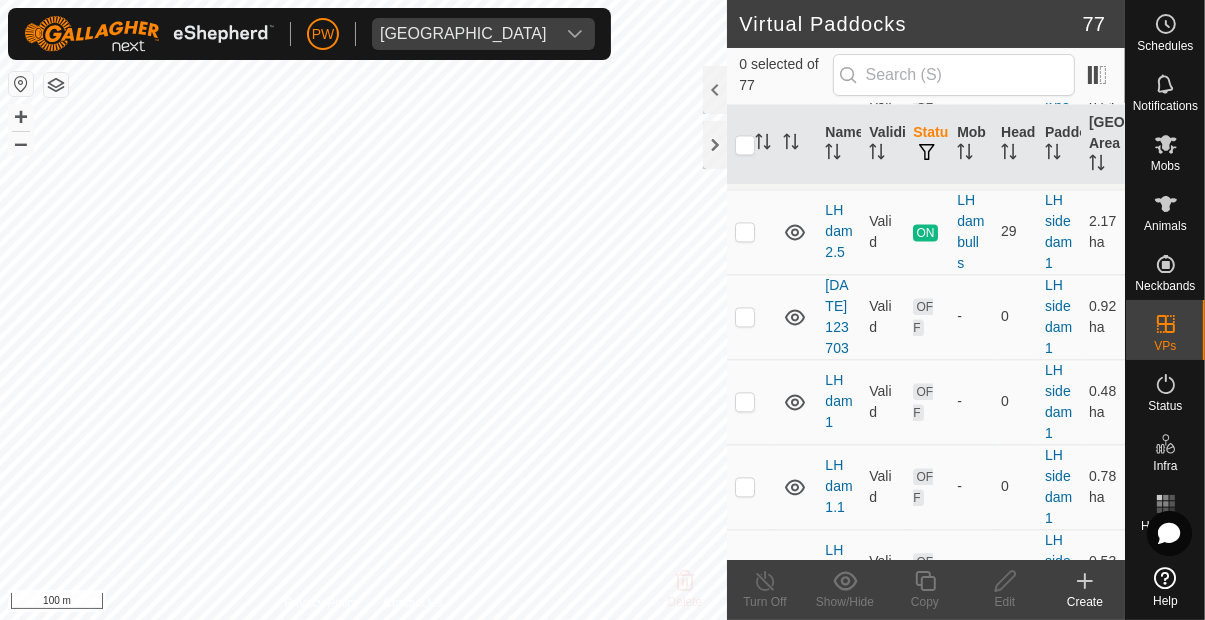 scroll, scrollTop: 3877, scrollLeft: 0, axis: vertical 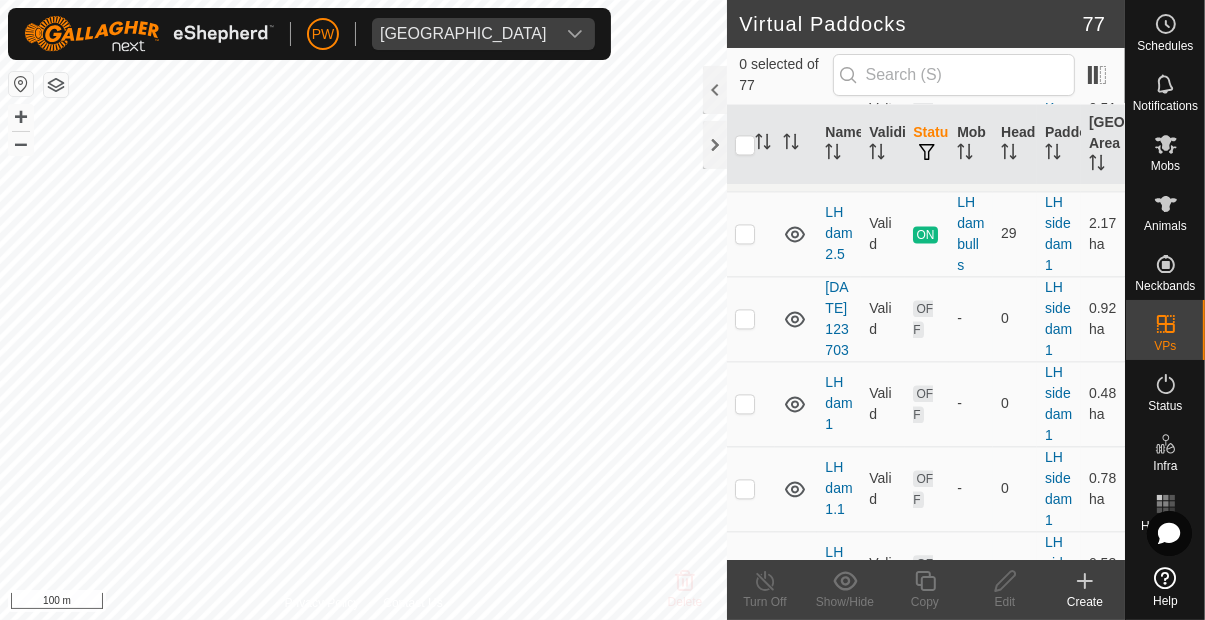 click at bounding box center (745, 234) 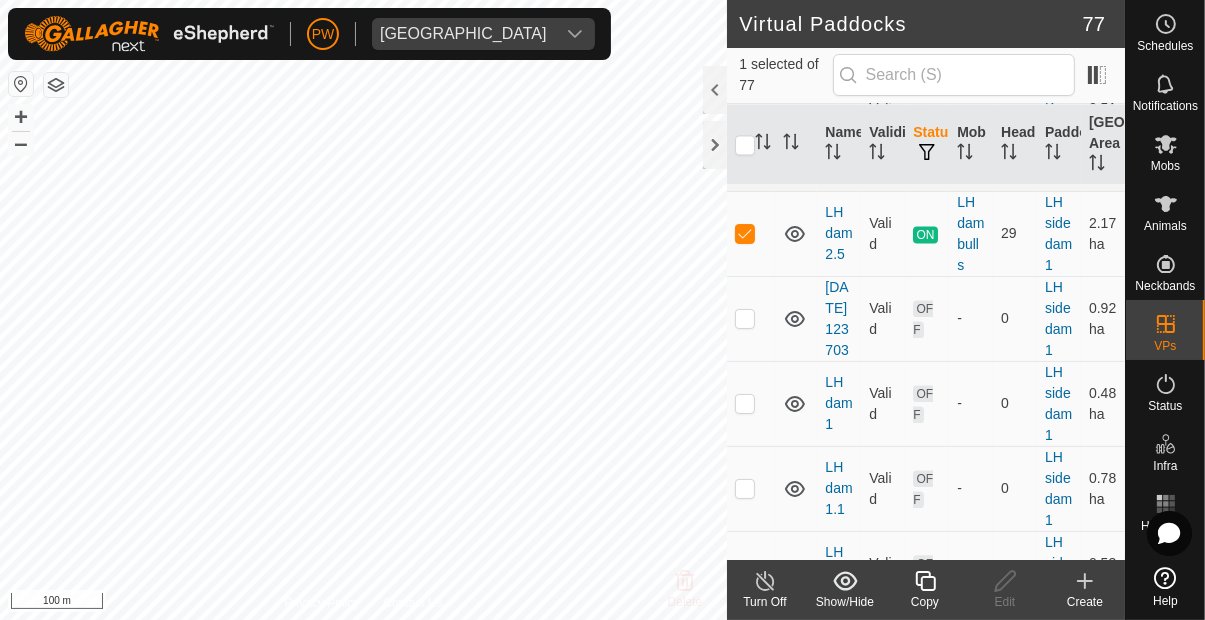click 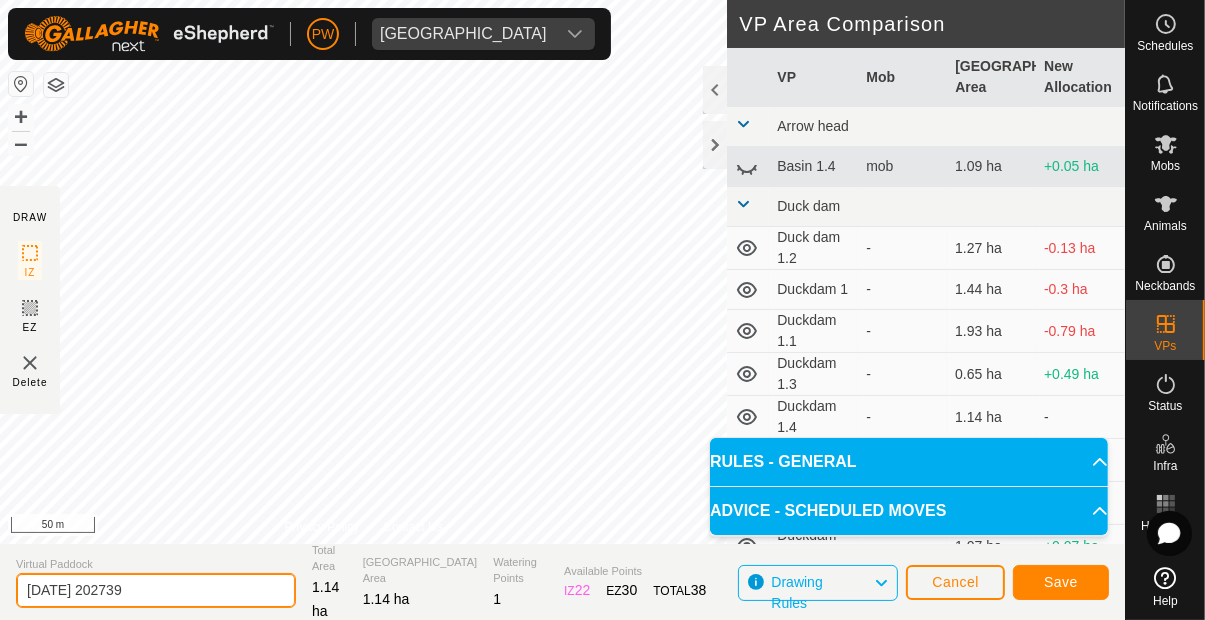 click on "[DATE] 202739" 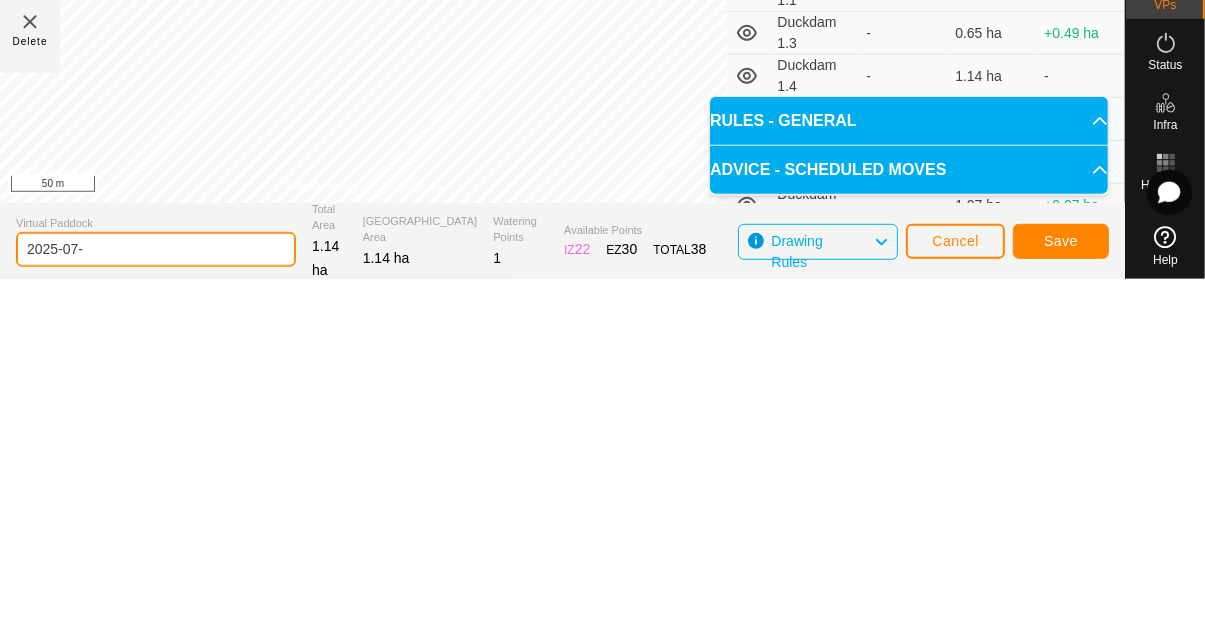 type on "2025-07" 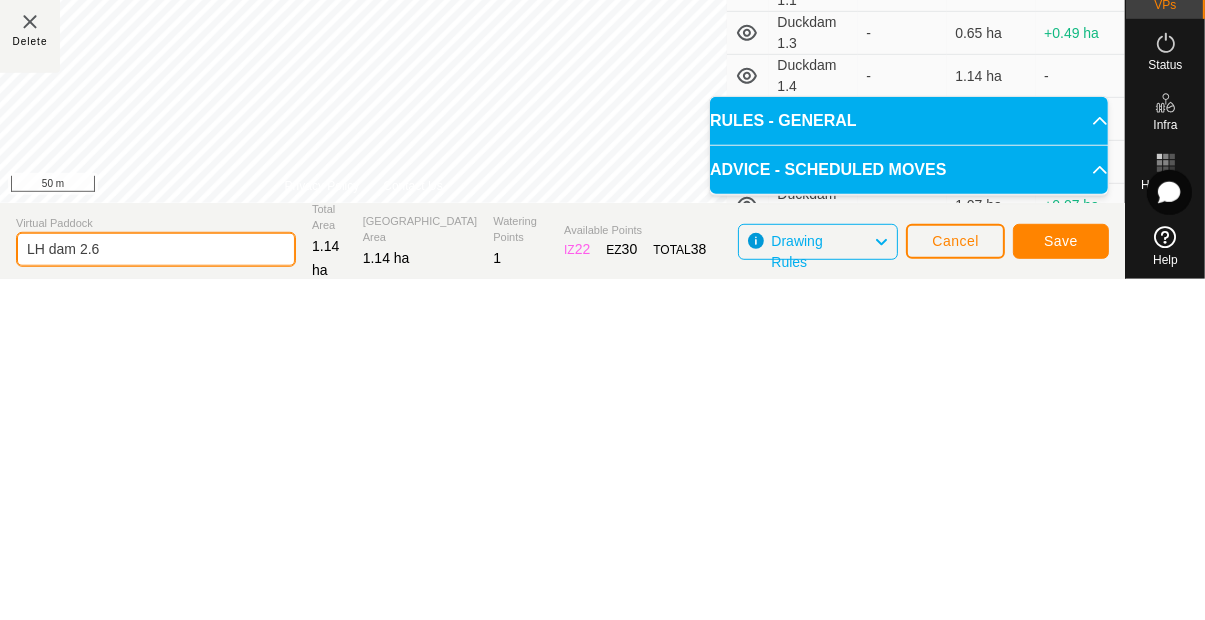 type on "LH dam 2.6" 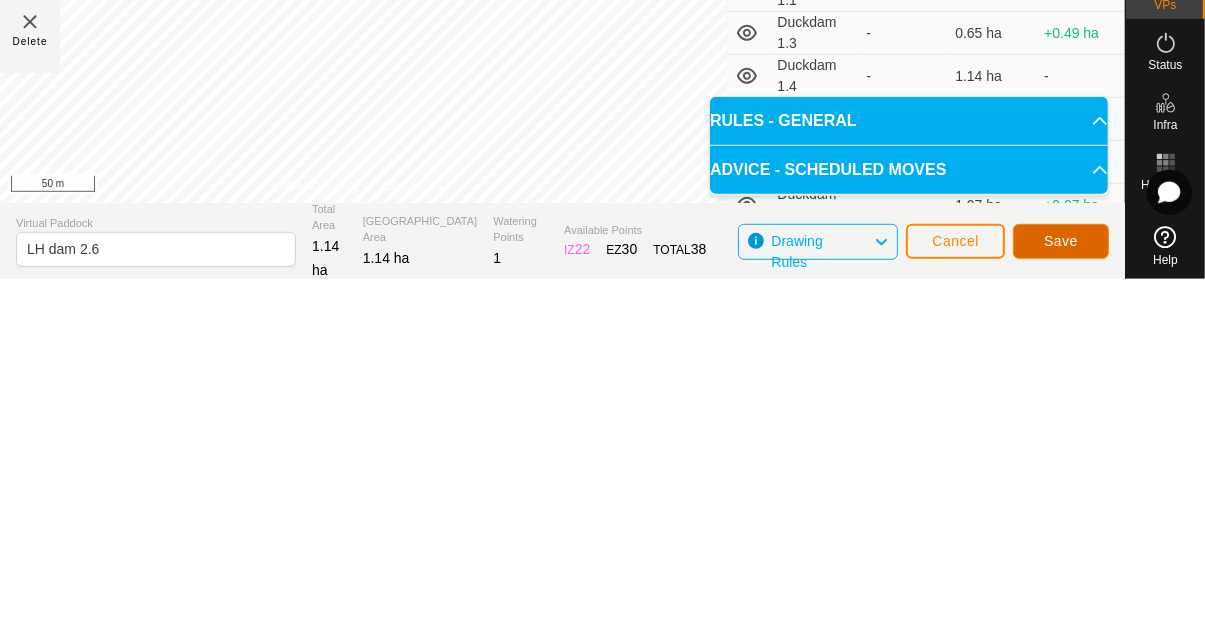 click on "Save" 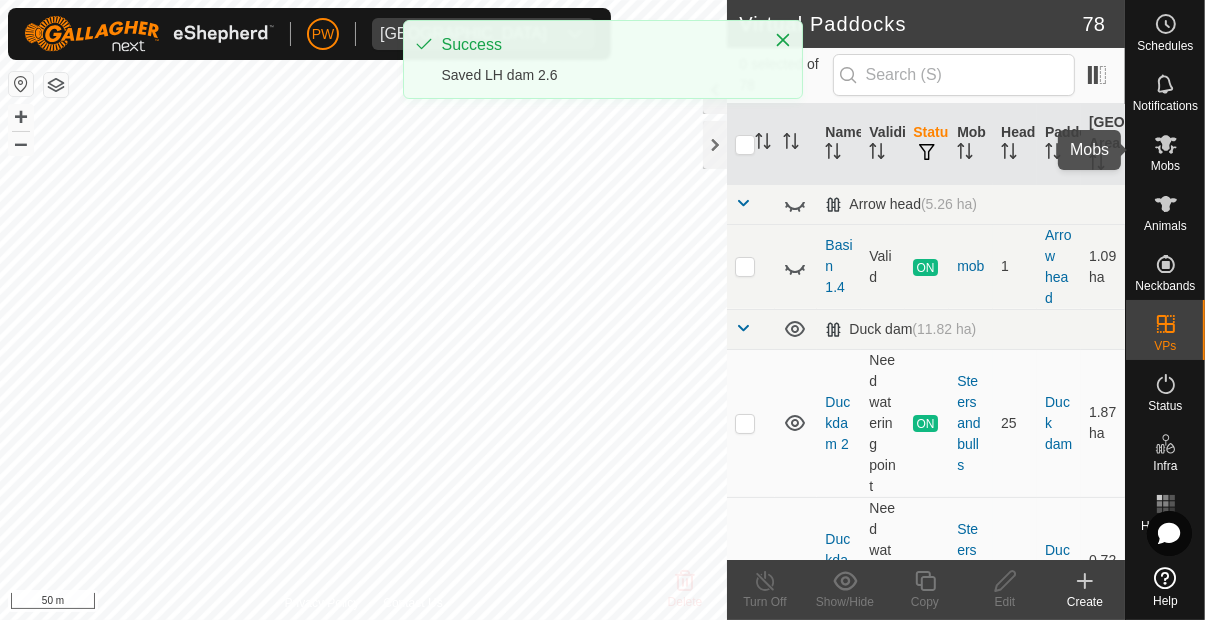 click at bounding box center [1166, 144] 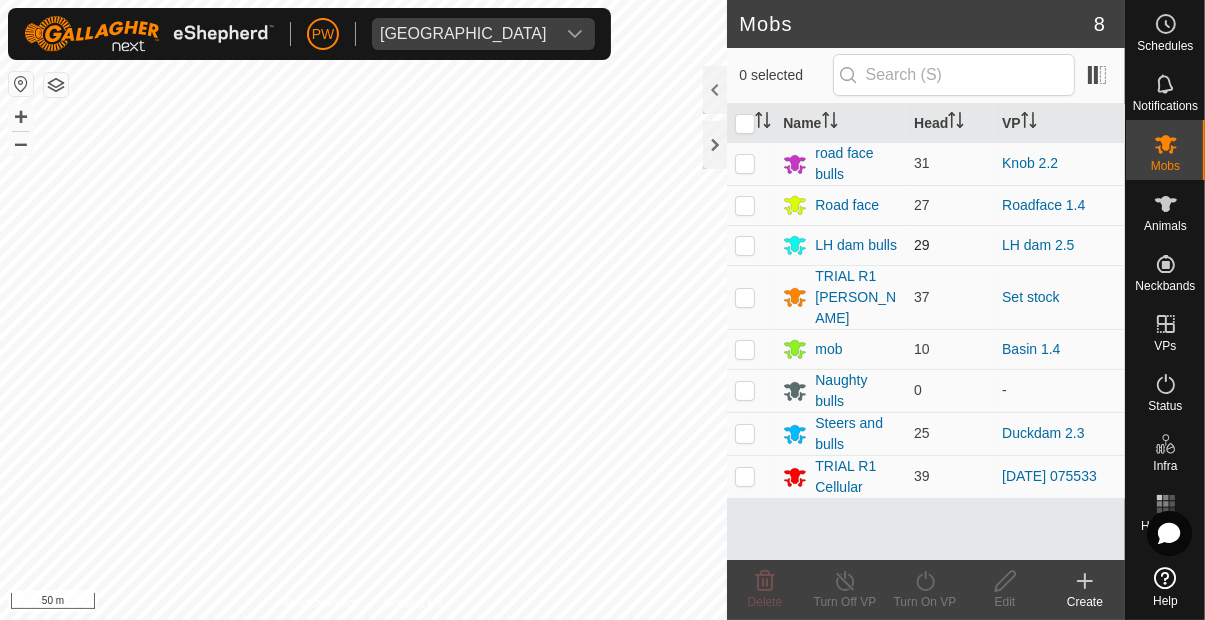 click at bounding box center [745, 245] 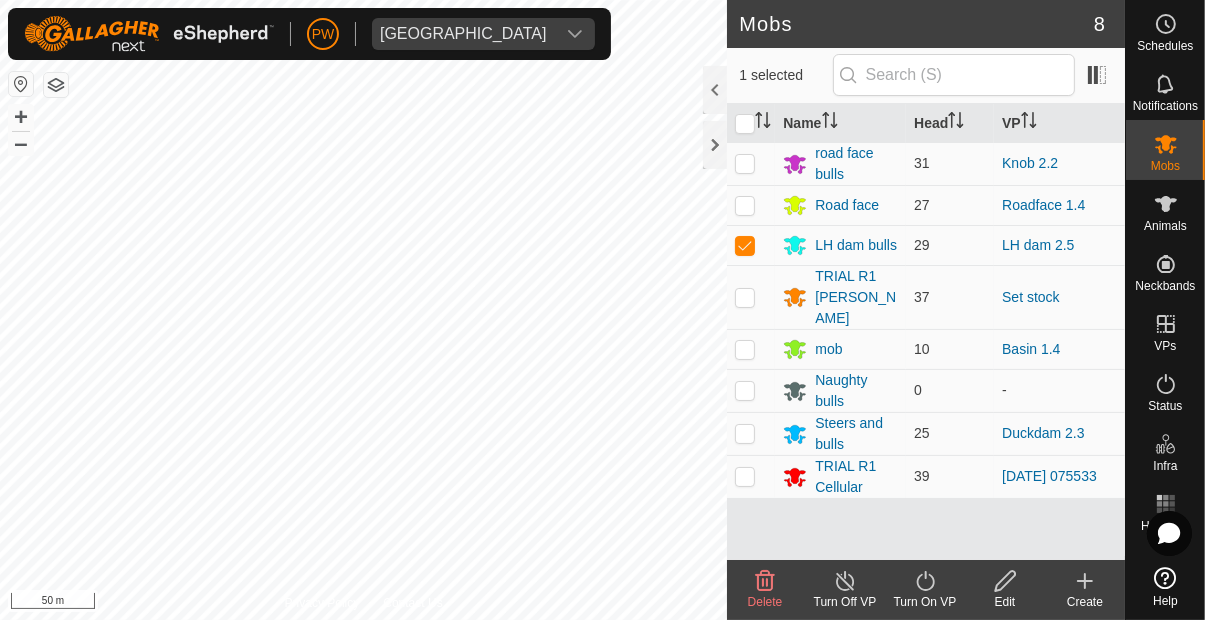 click 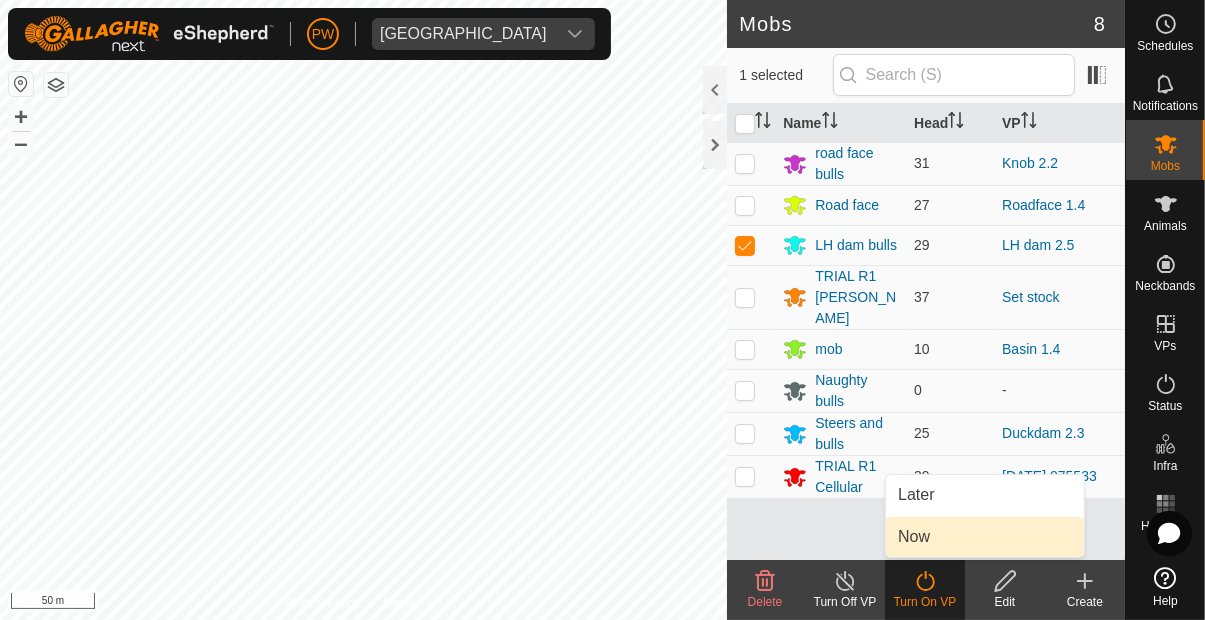 click on "Now" at bounding box center [985, 537] 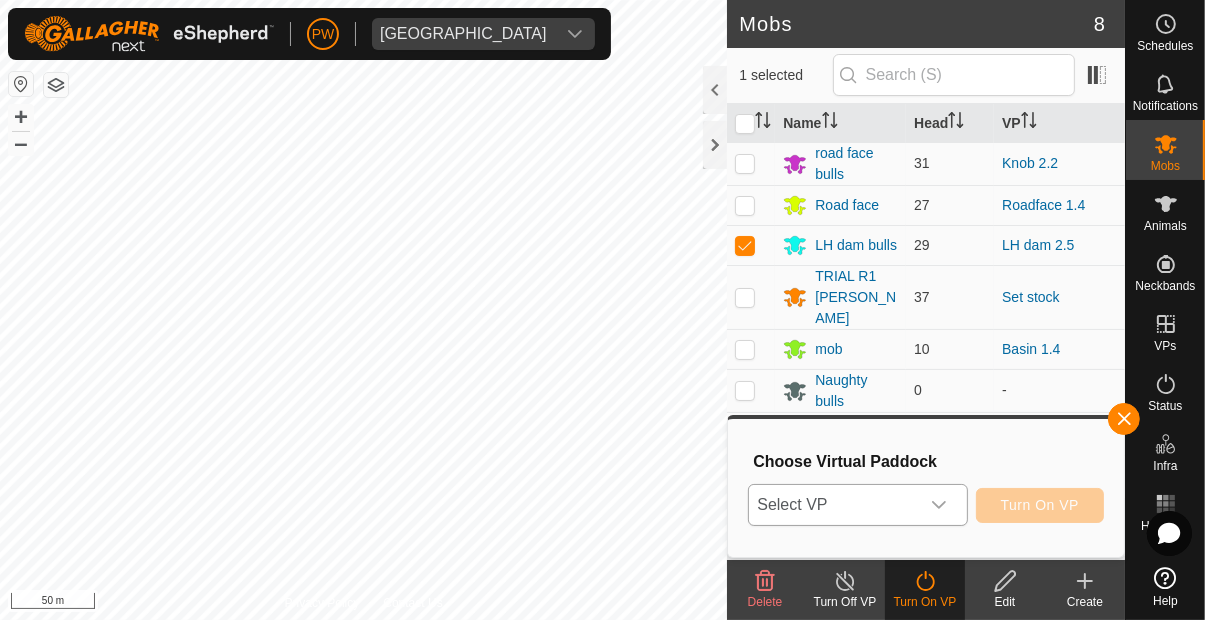 click 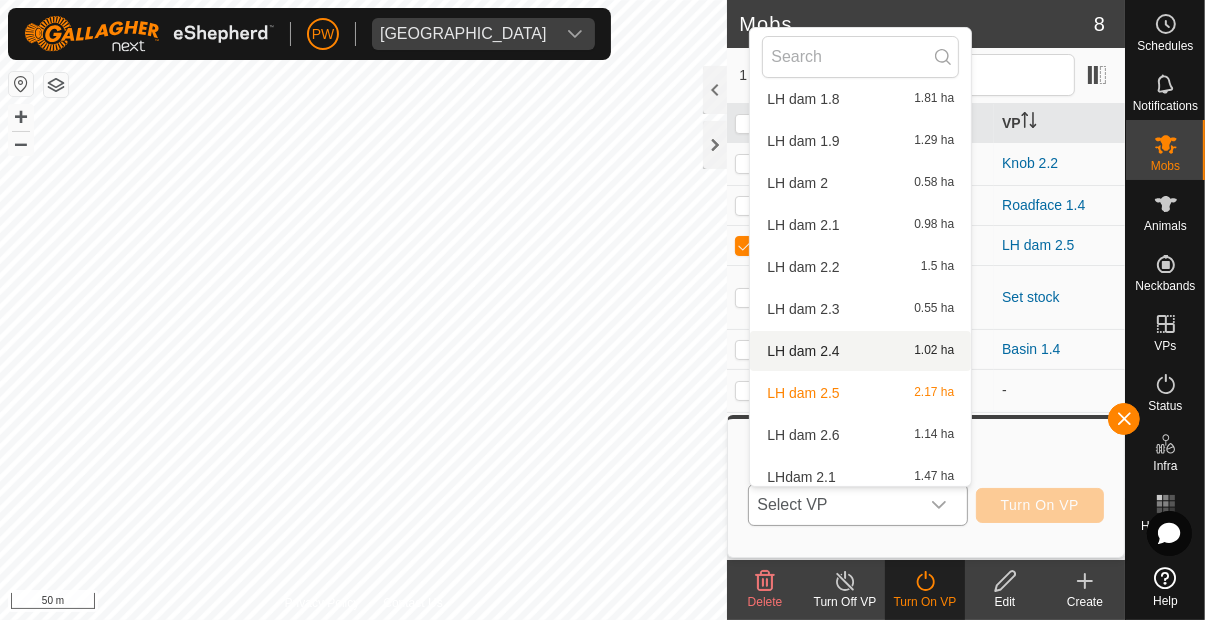 scroll, scrollTop: 1927, scrollLeft: 0, axis: vertical 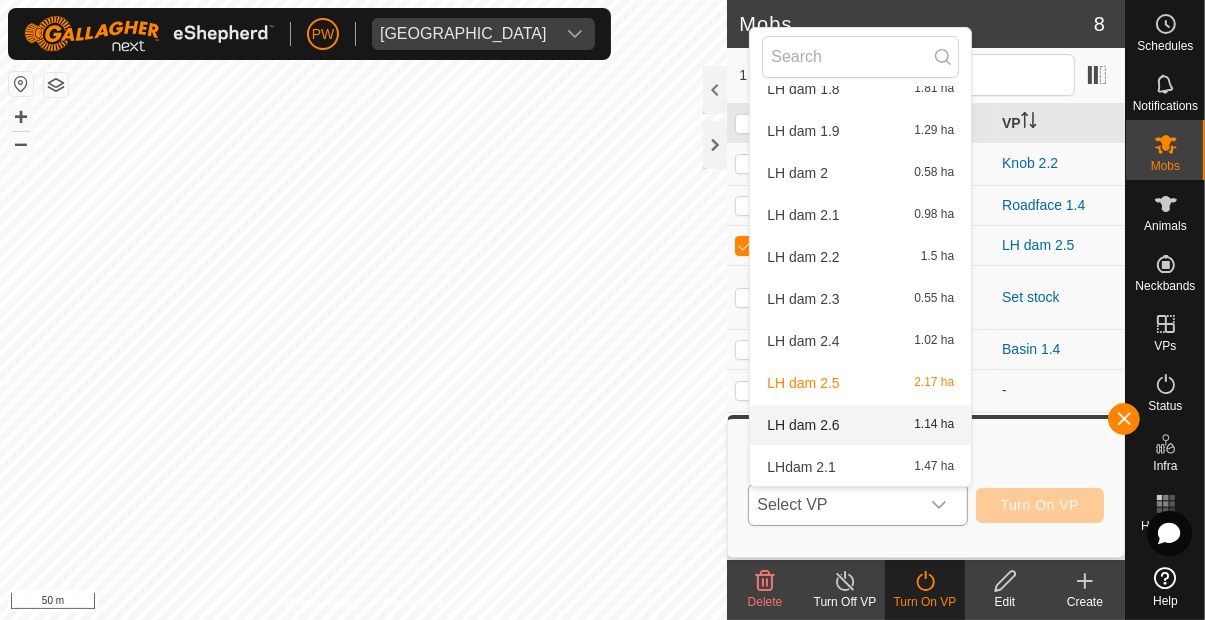 click on "LH dam 2.6  1.14 ha" at bounding box center [860, 425] 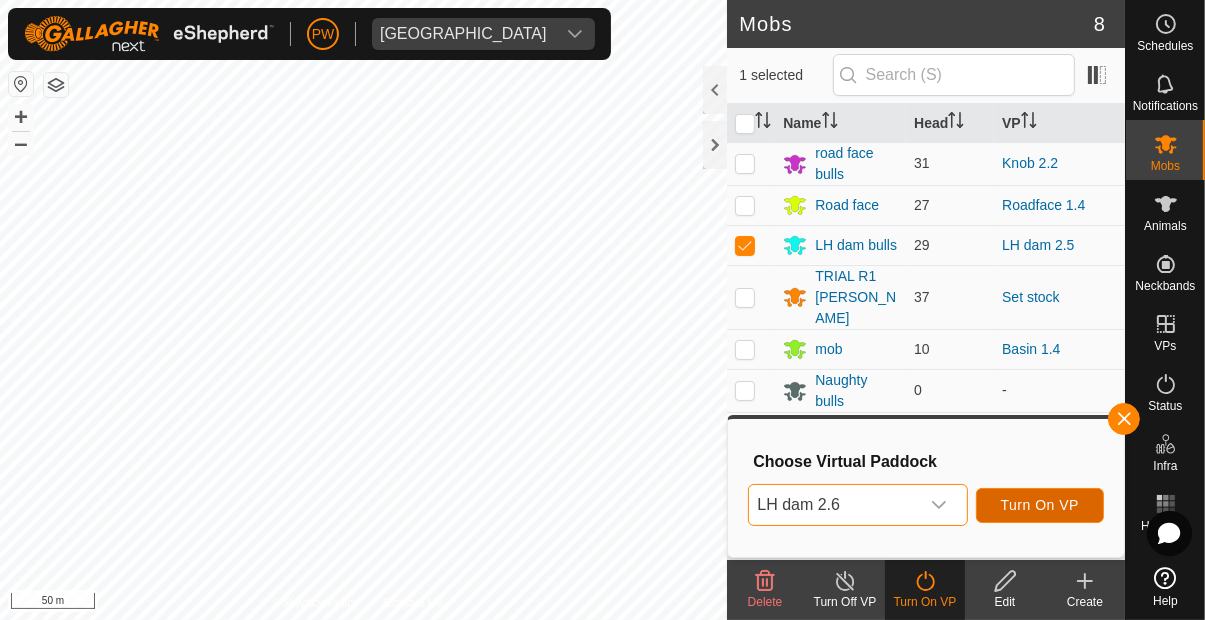 click on "Turn On VP" at bounding box center [1040, 505] 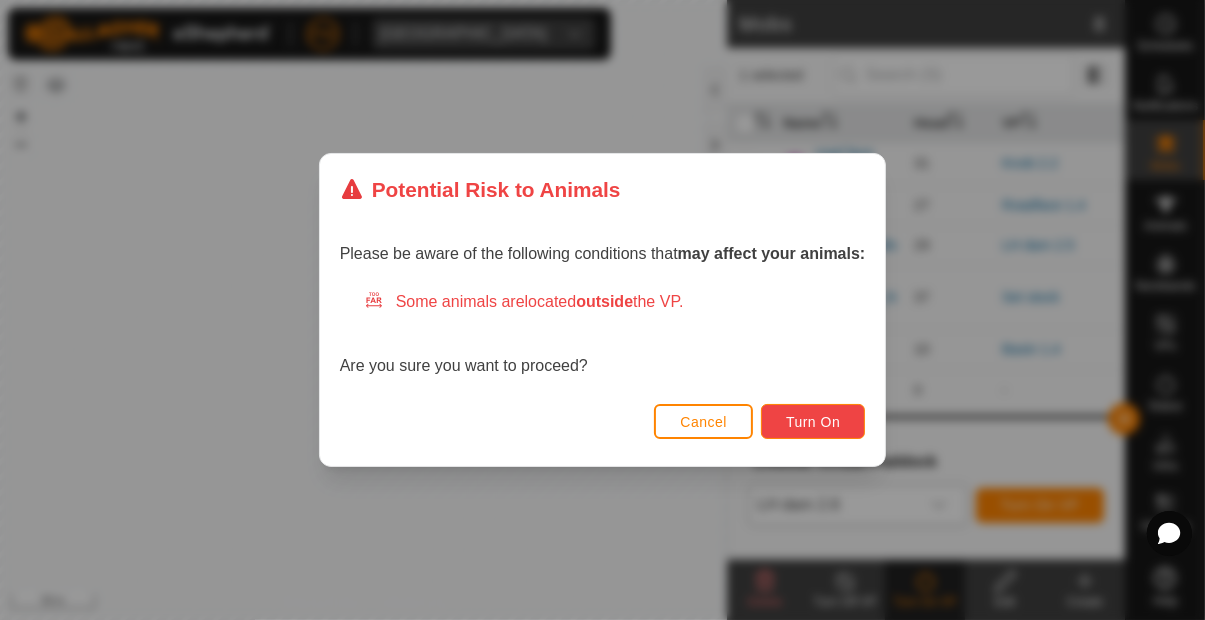 click on "Turn On" at bounding box center (813, 422) 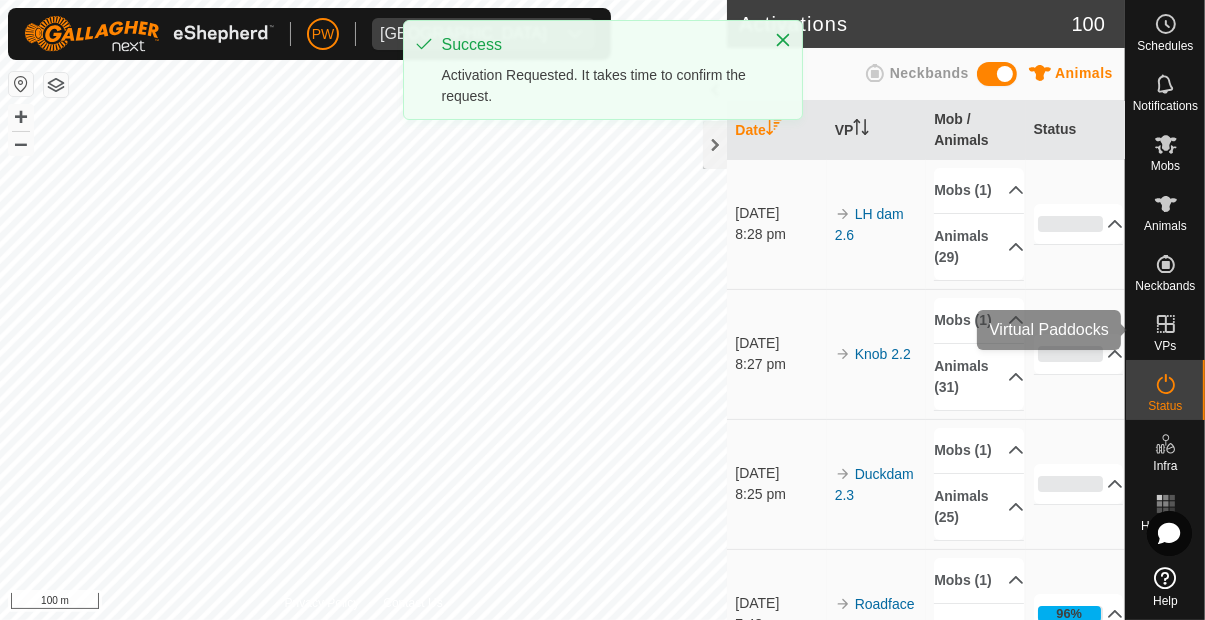 click 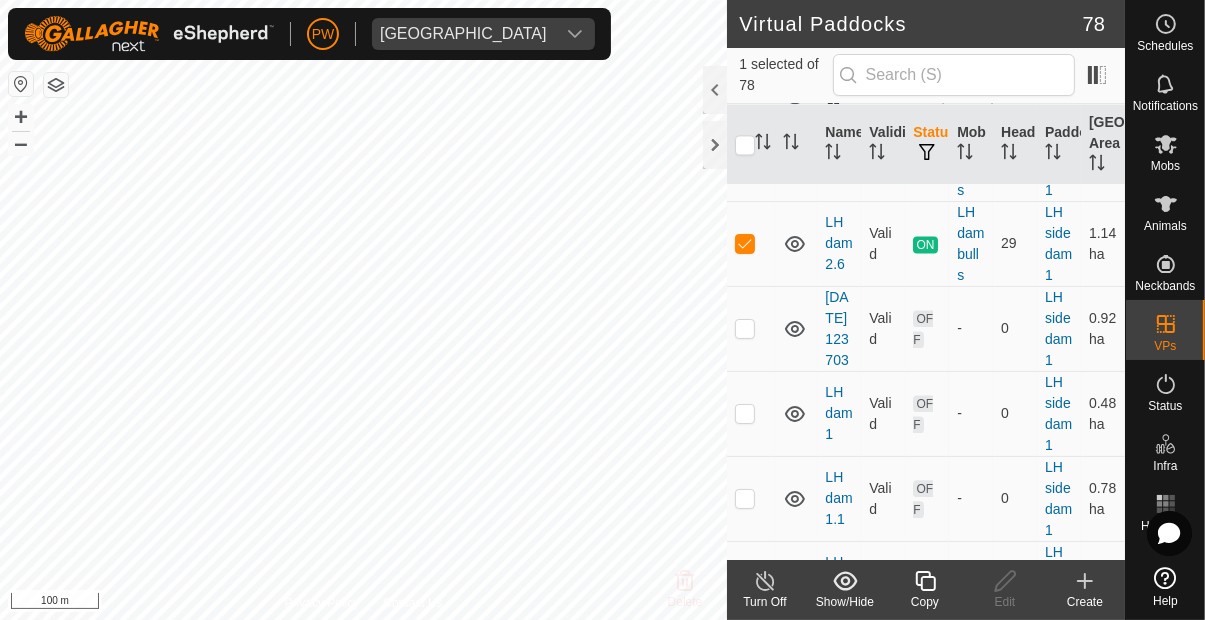 scroll, scrollTop: 3952, scrollLeft: 0, axis: vertical 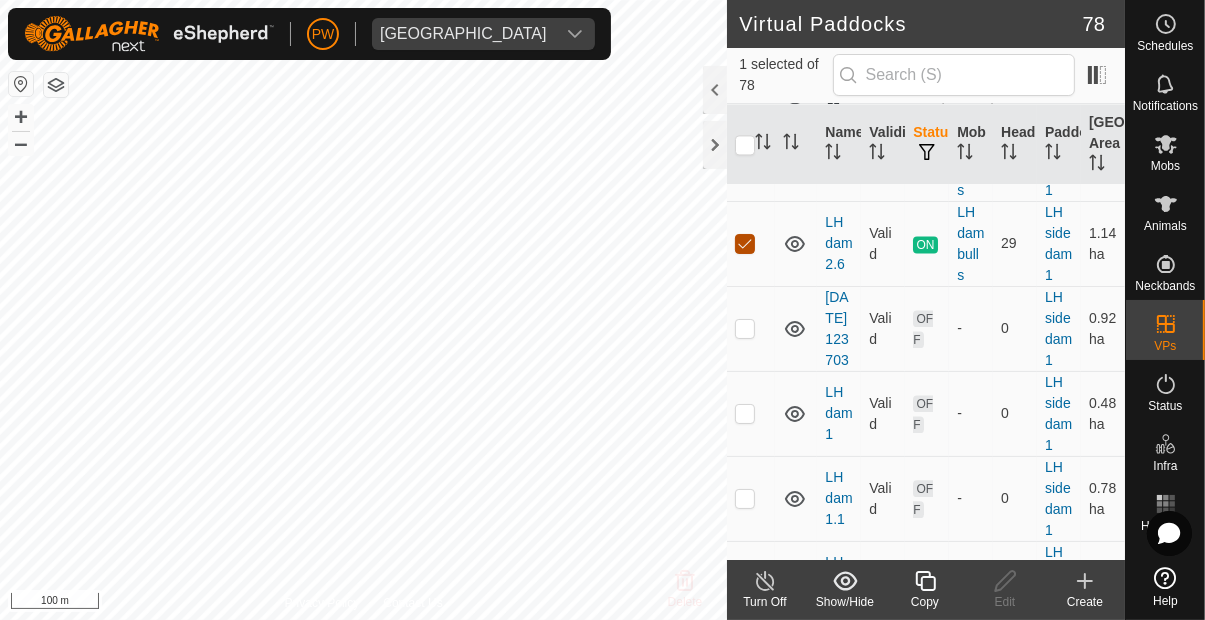 click at bounding box center [745, 244] 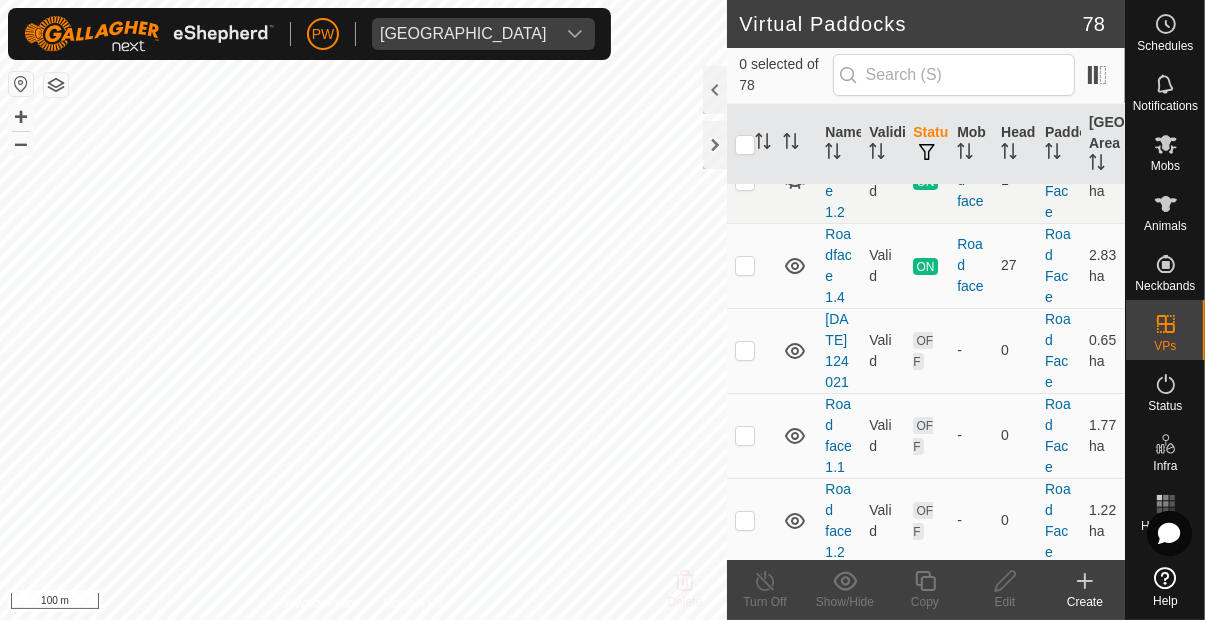 scroll, scrollTop: 6766, scrollLeft: 0, axis: vertical 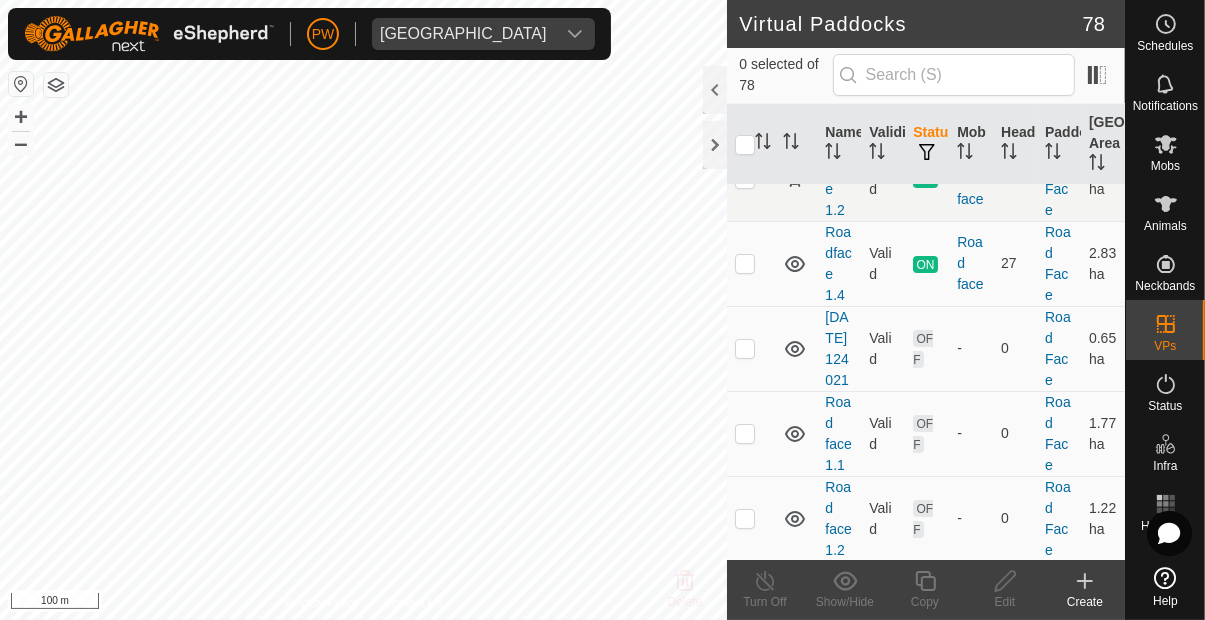 click at bounding box center [745, 264] 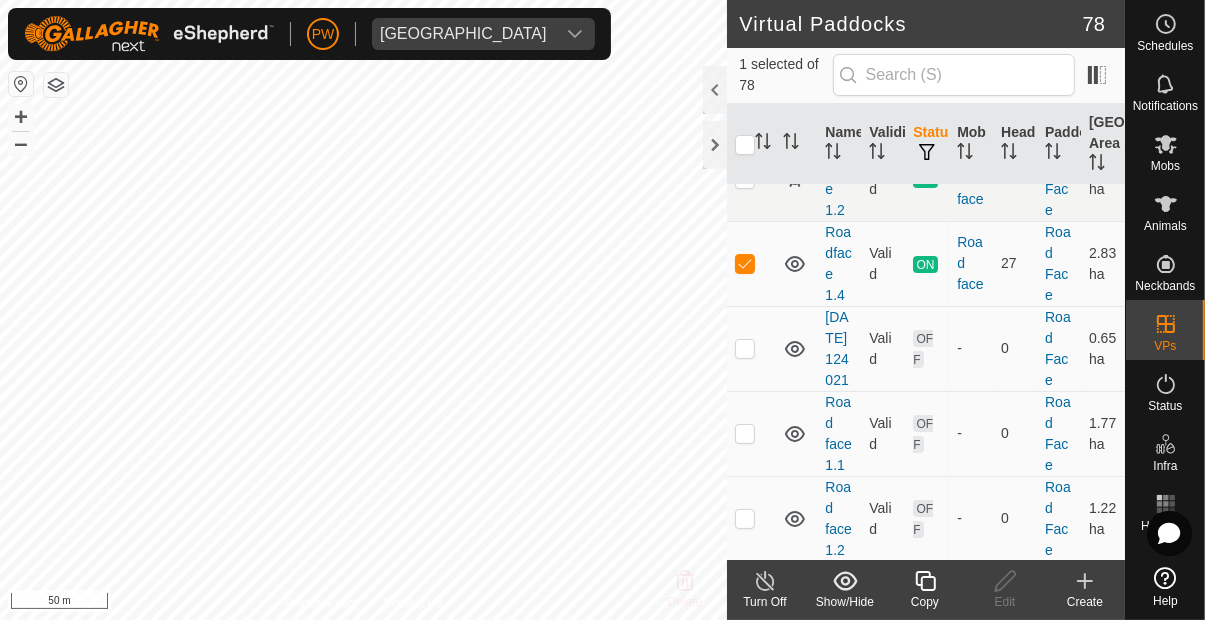 click 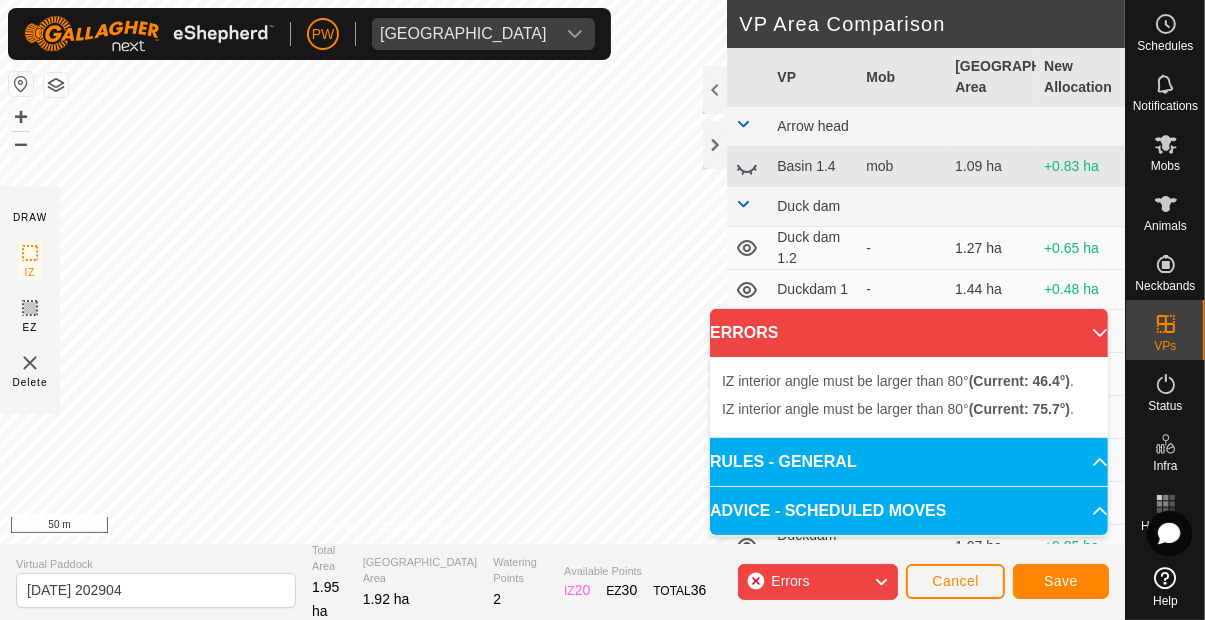 click on "IZ interior angle must be larger than 80°  (Current: 75.7°) ." at bounding box center (576, 373) 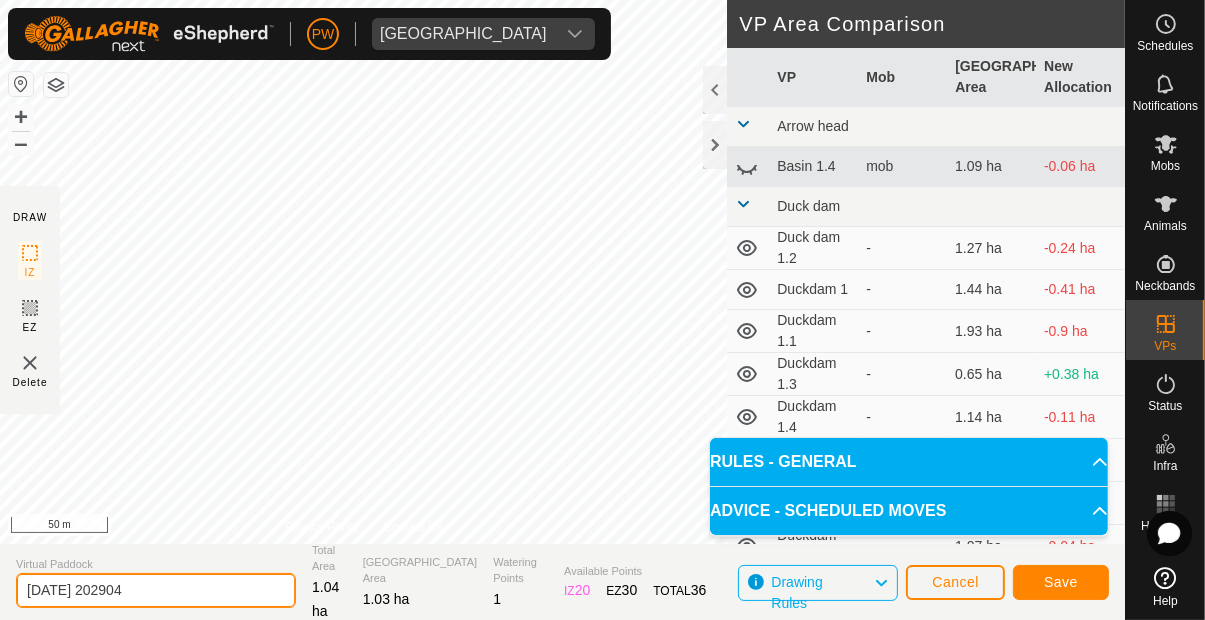 click on "[DATE] 202904" 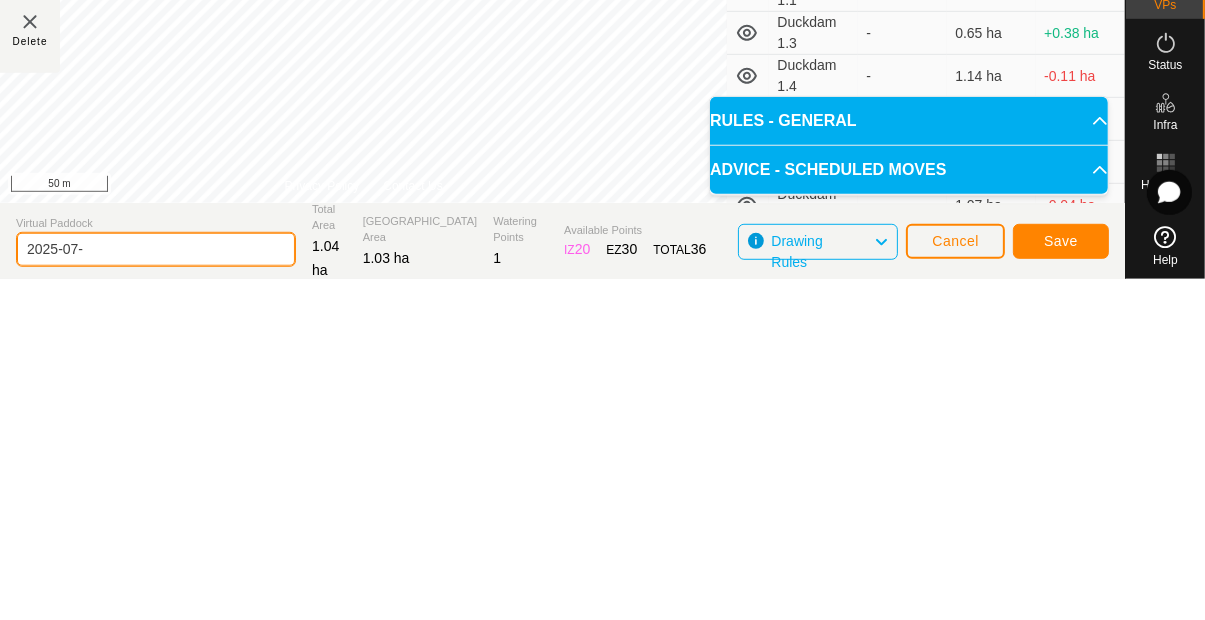 type on "2025-07" 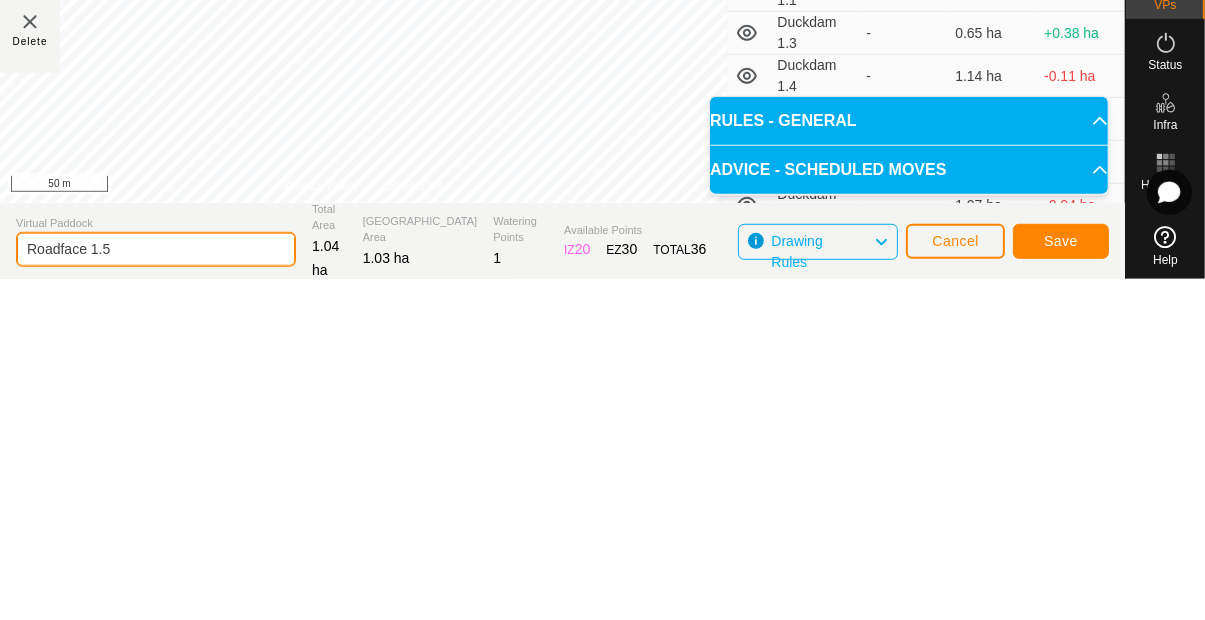 type on "Roadface 1.5" 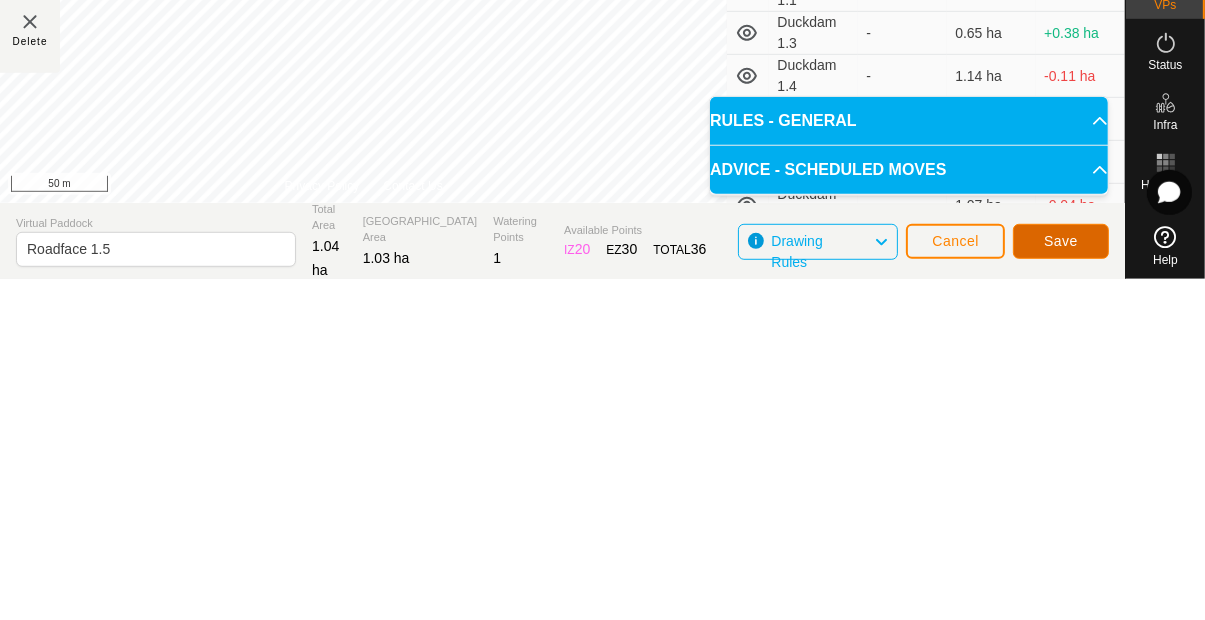 click on "Save" 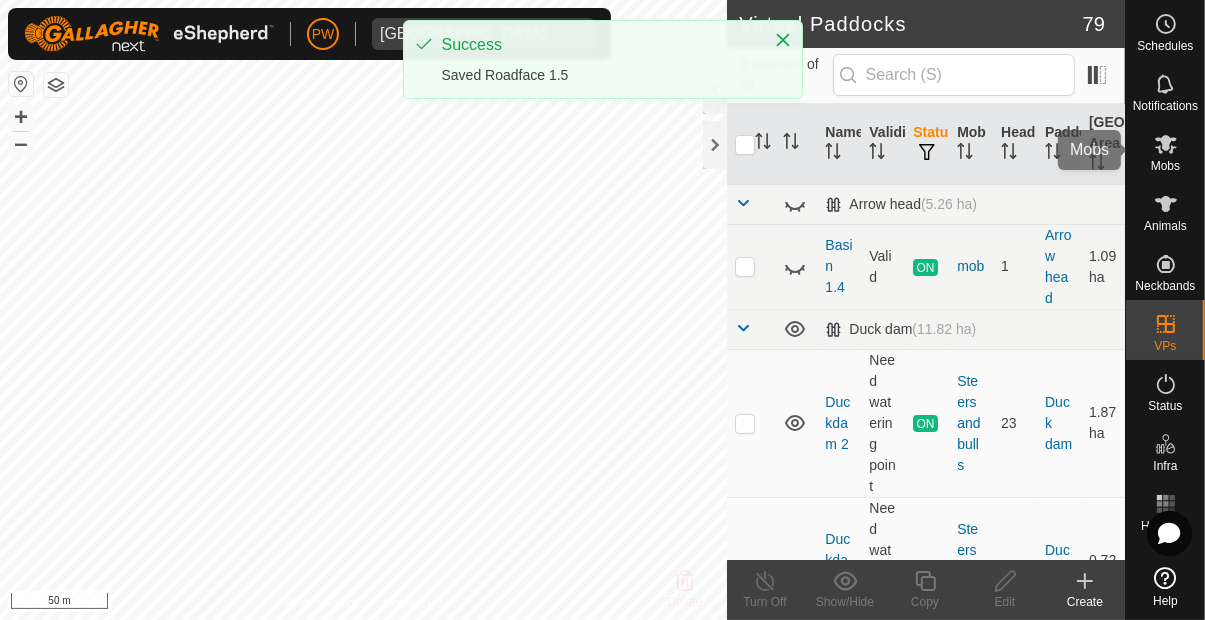 click on "Mobs" at bounding box center [1165, 166] 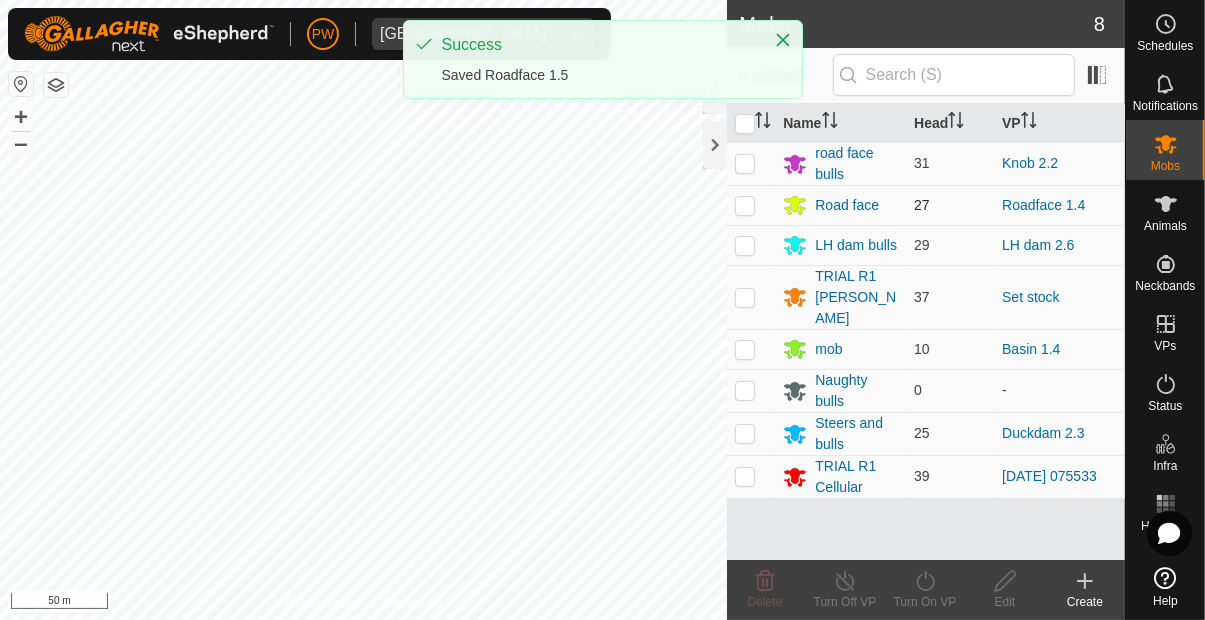 click at bounding box center (745, 205) 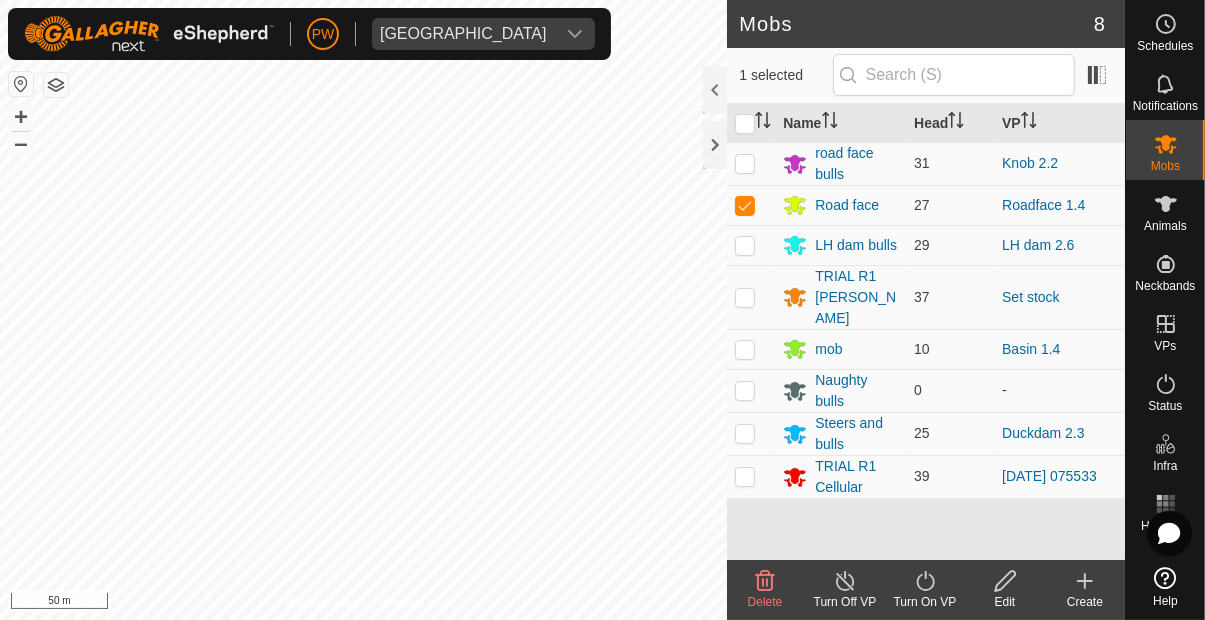 click 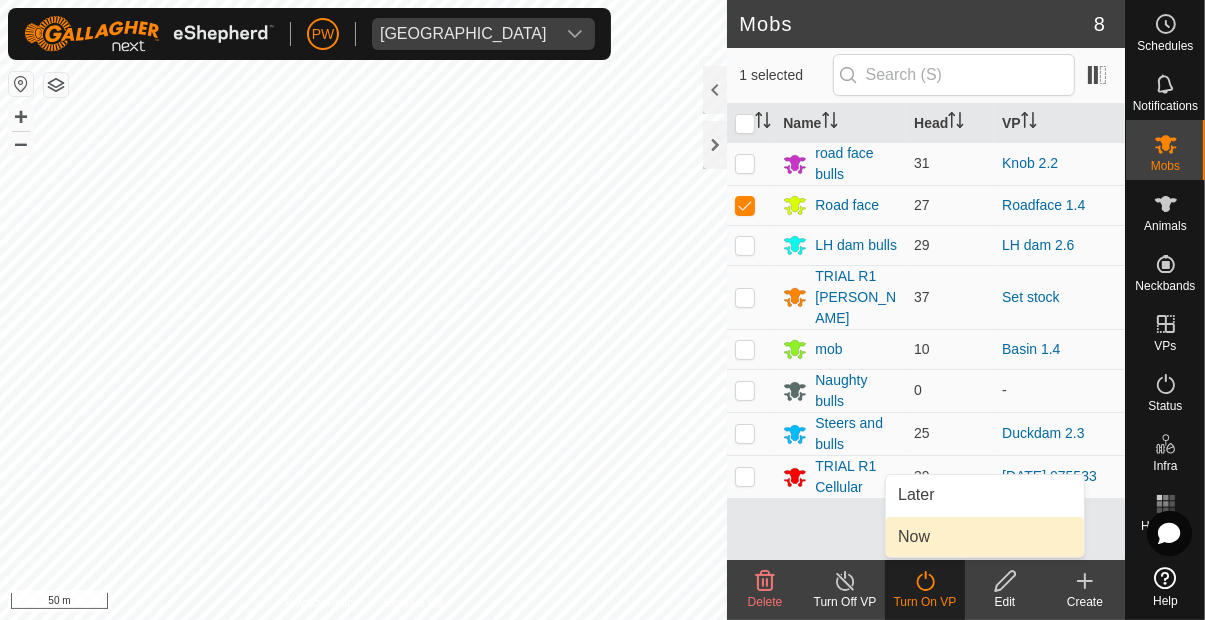 click on "Now" at bounding box center (985, 537) 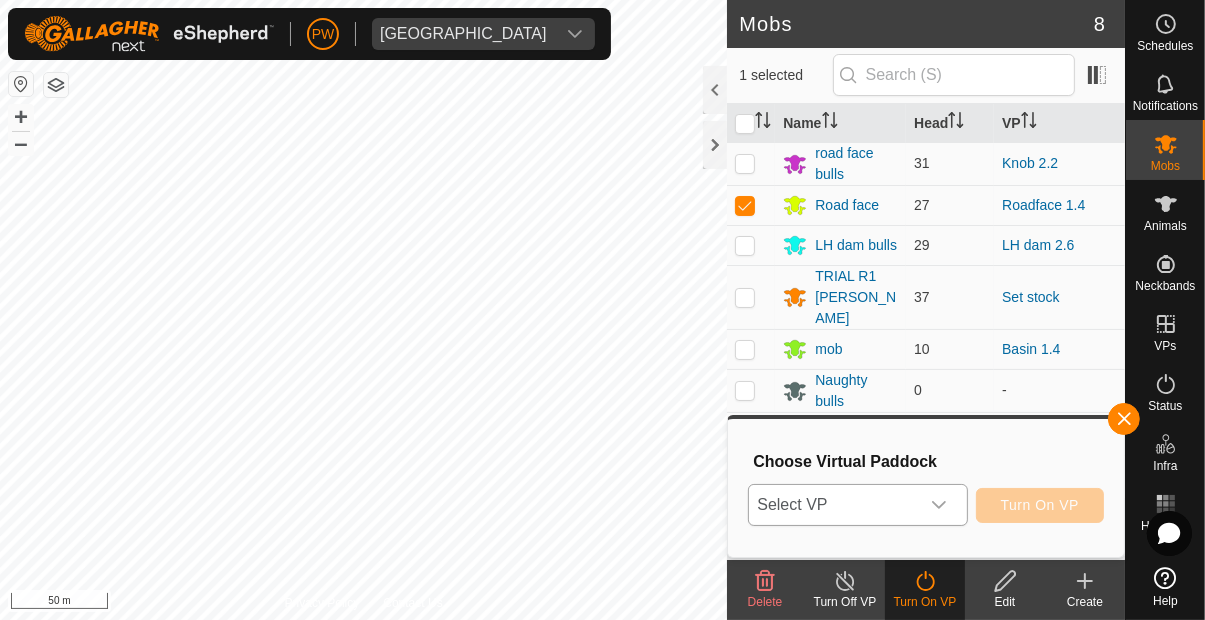 click 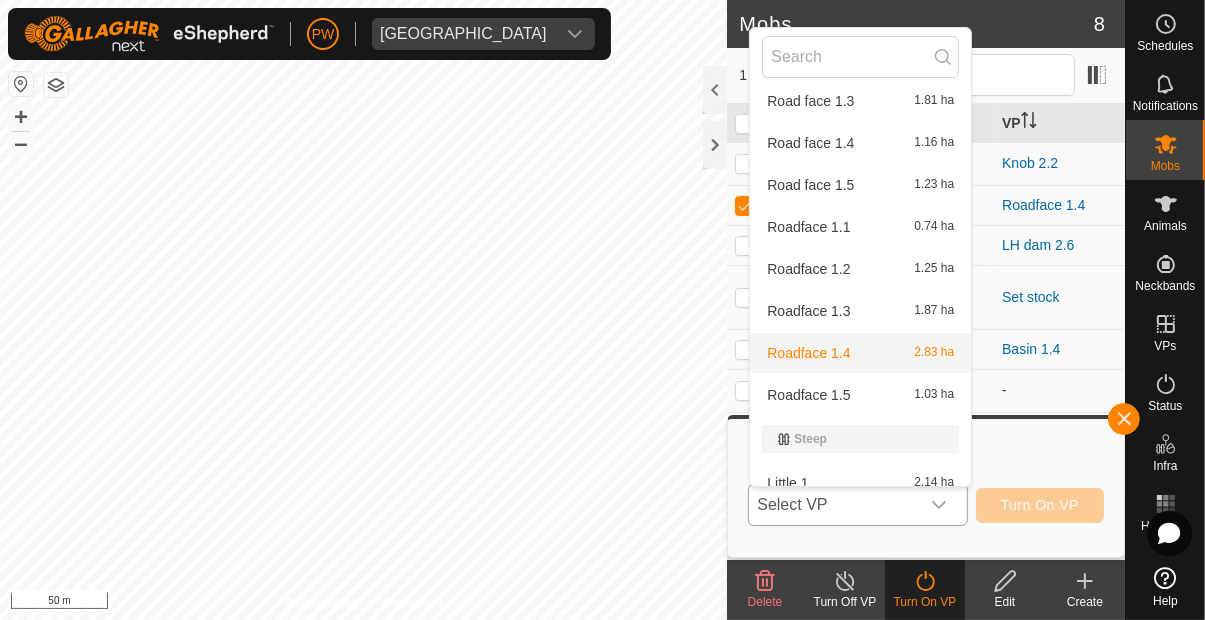 scroll, scrollTop: 2893, scrollLeft: 0, axis: vertical 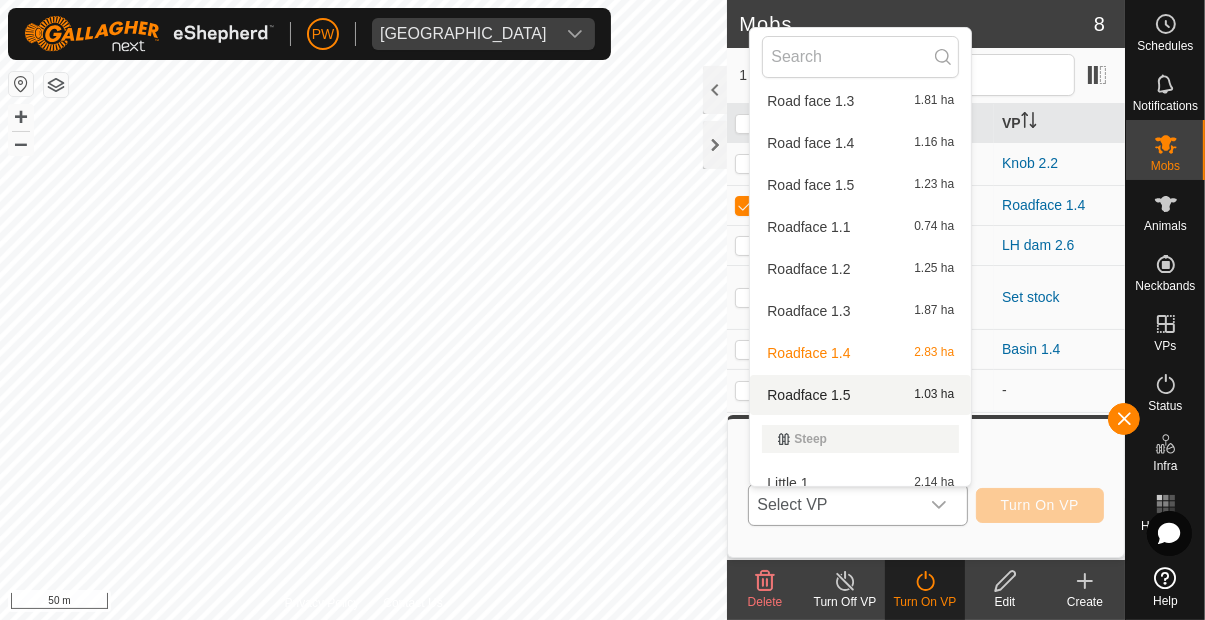 click on "Roadface 1.5" at bounding box center [808, 395] 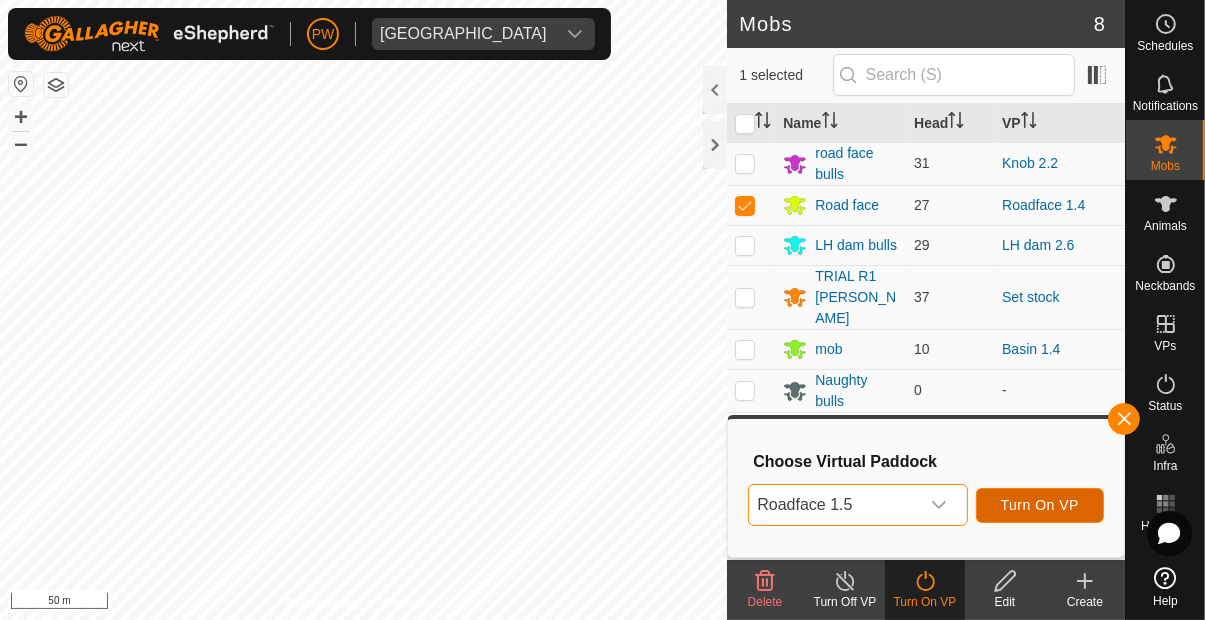 click on "Turn On VP" at bounding box center [1040, 505] 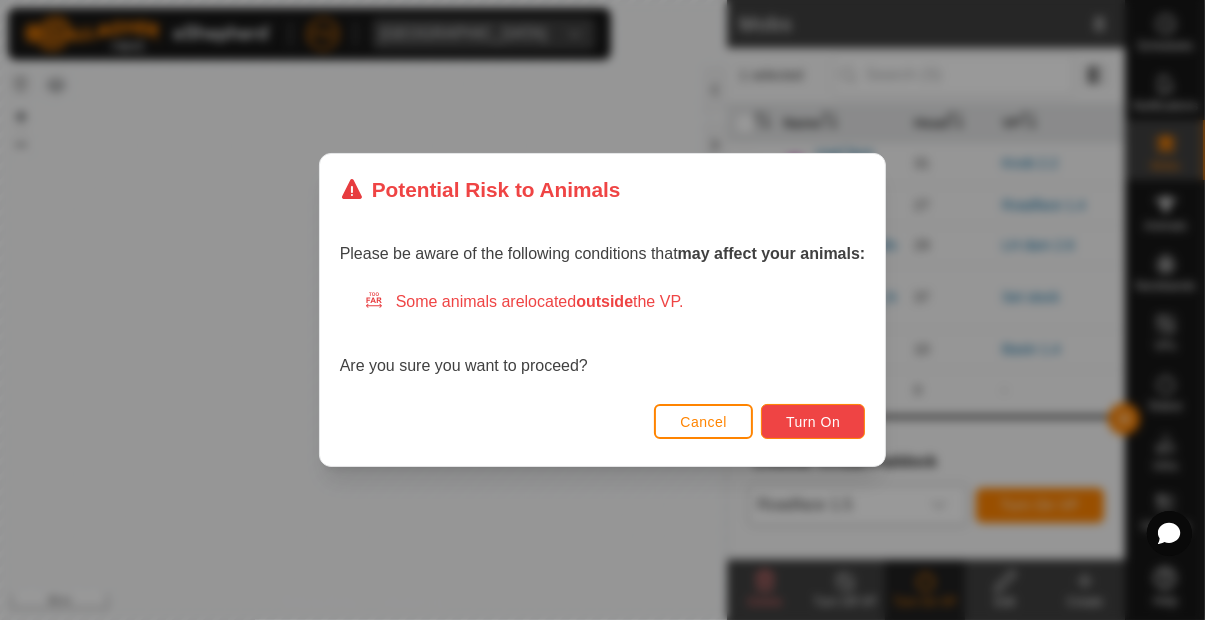 click on "Turn On" at bounding box center (813, 422) 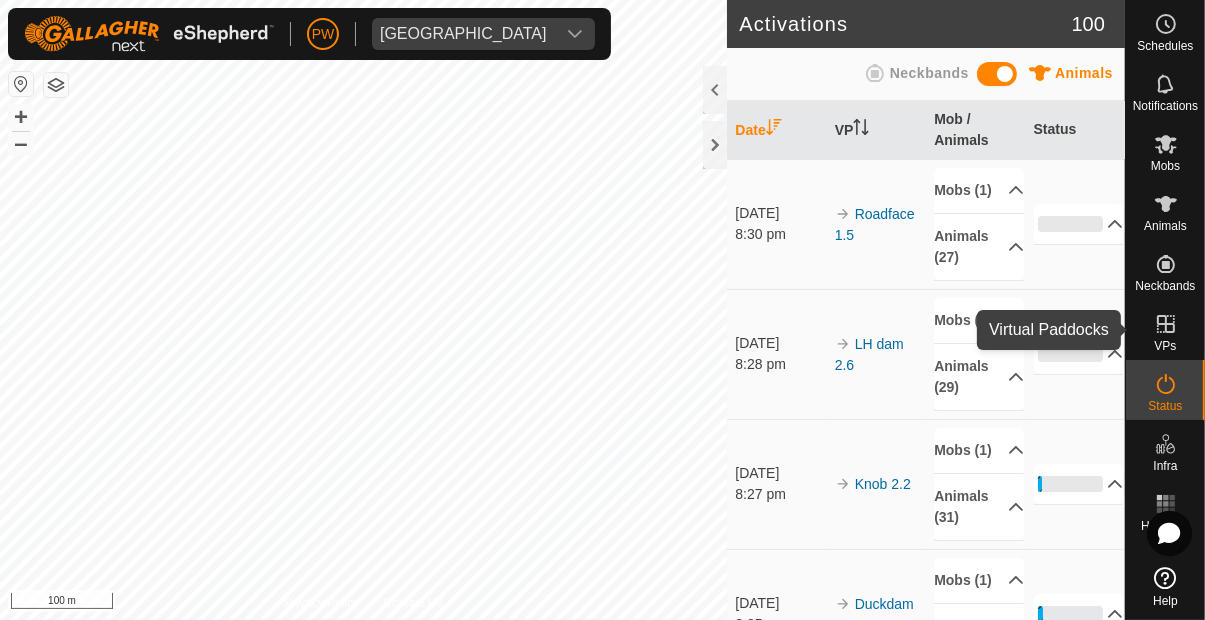click at bounding box center (1166, 324) 